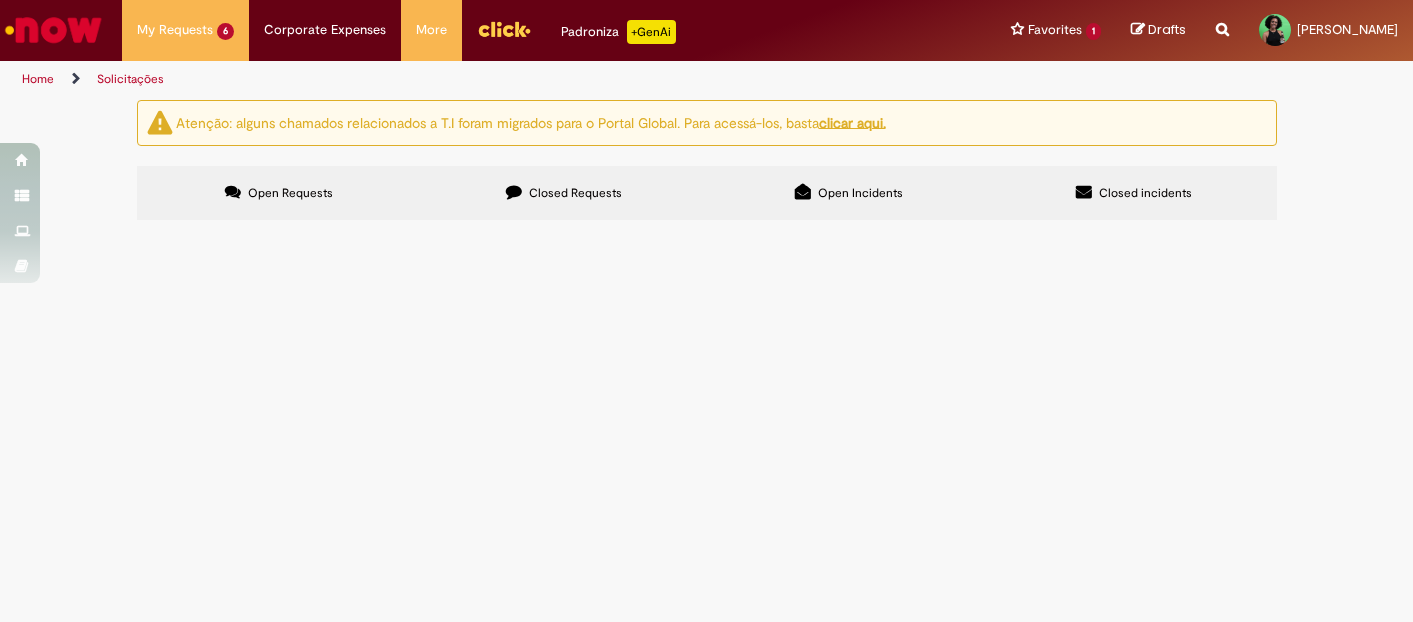 scroll, scrollTop: 0, scrollLeft: 0, axis: both 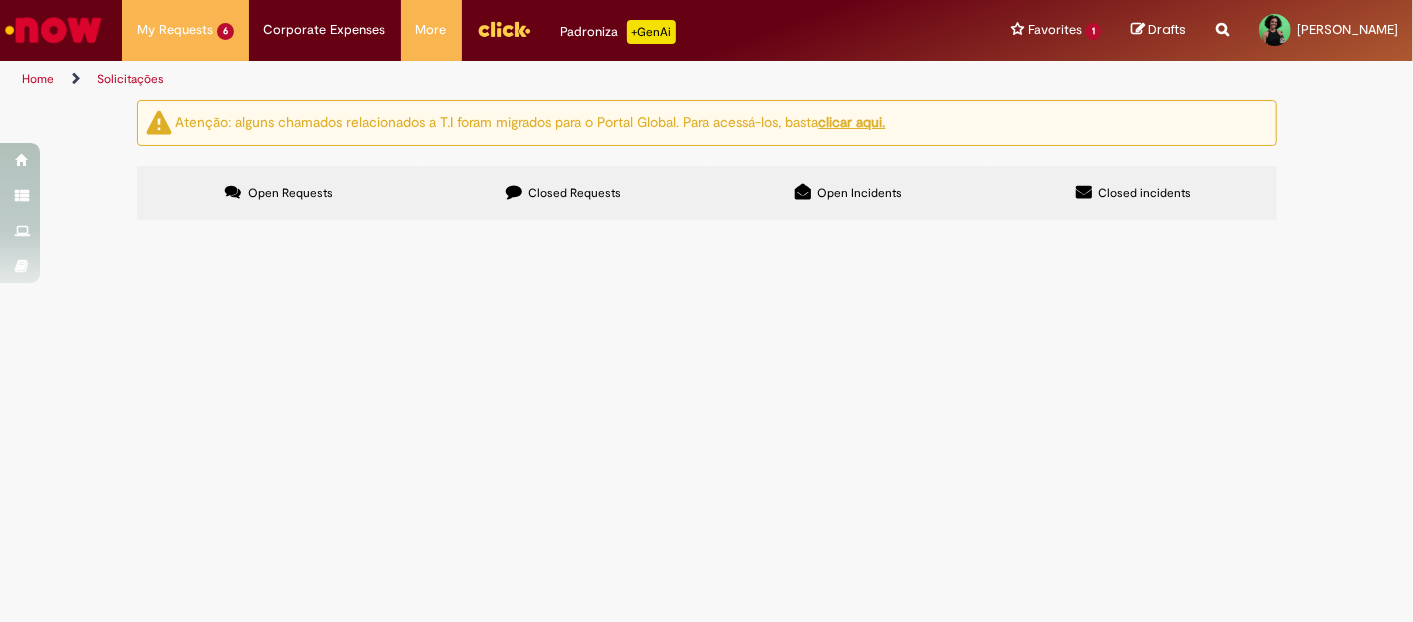 click on "Home" at bounding box center [38, 79] 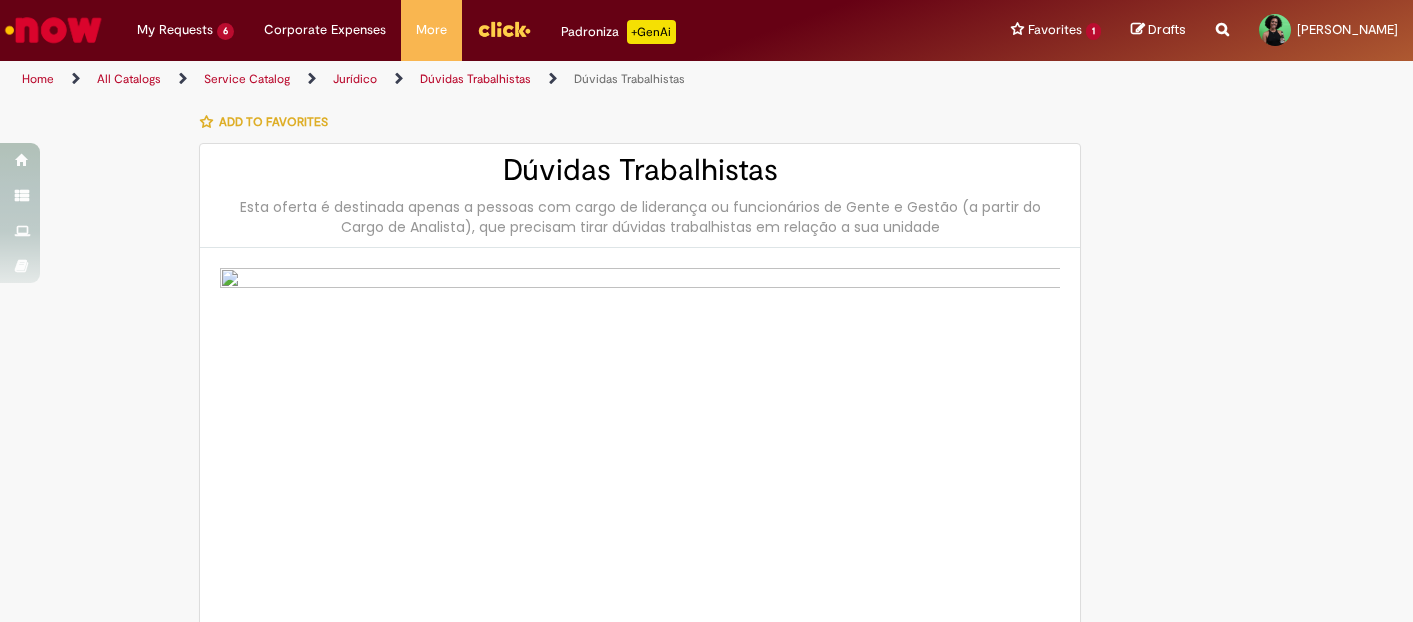 scroll, scrollTop: 0, scrollLeft: 0, axis: both 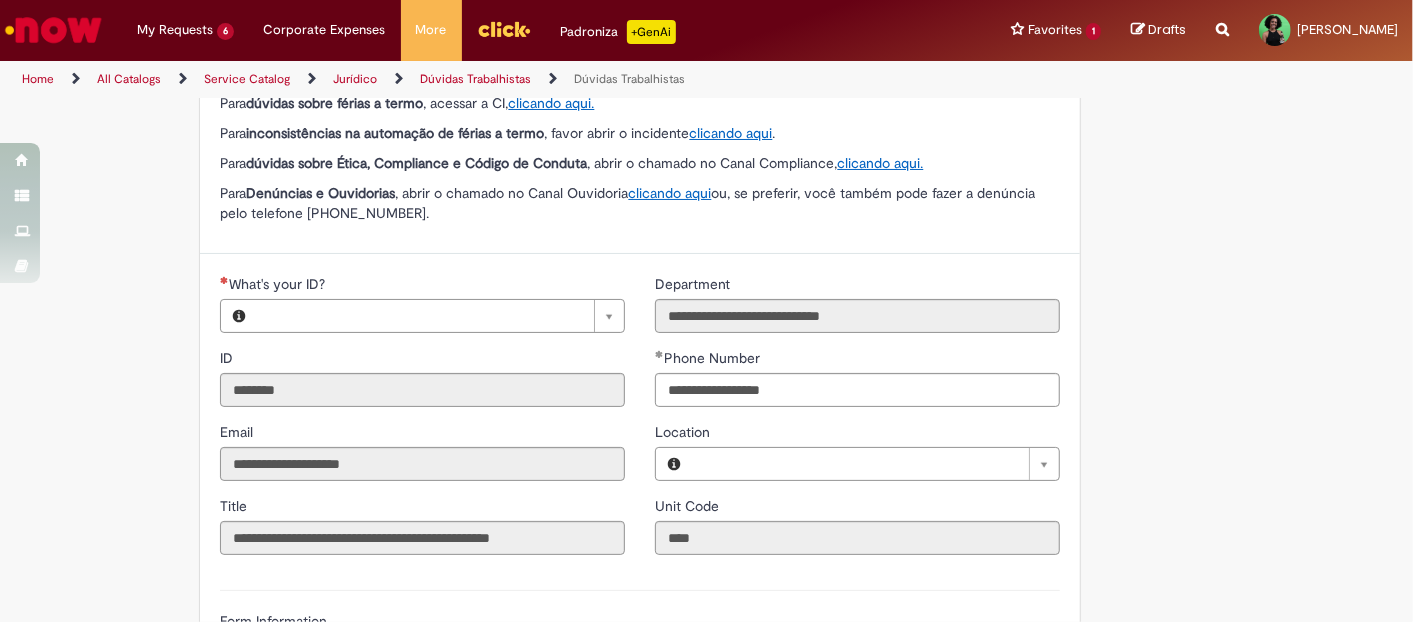type on "**********" 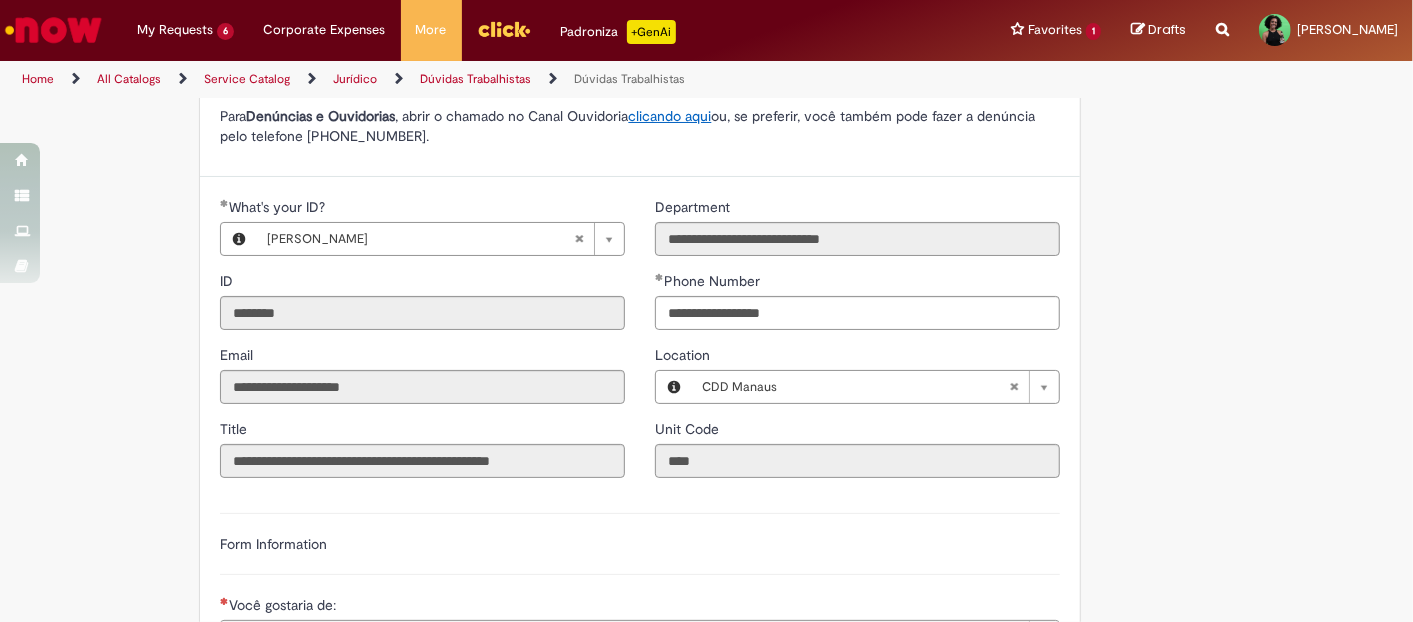 type on "**********" 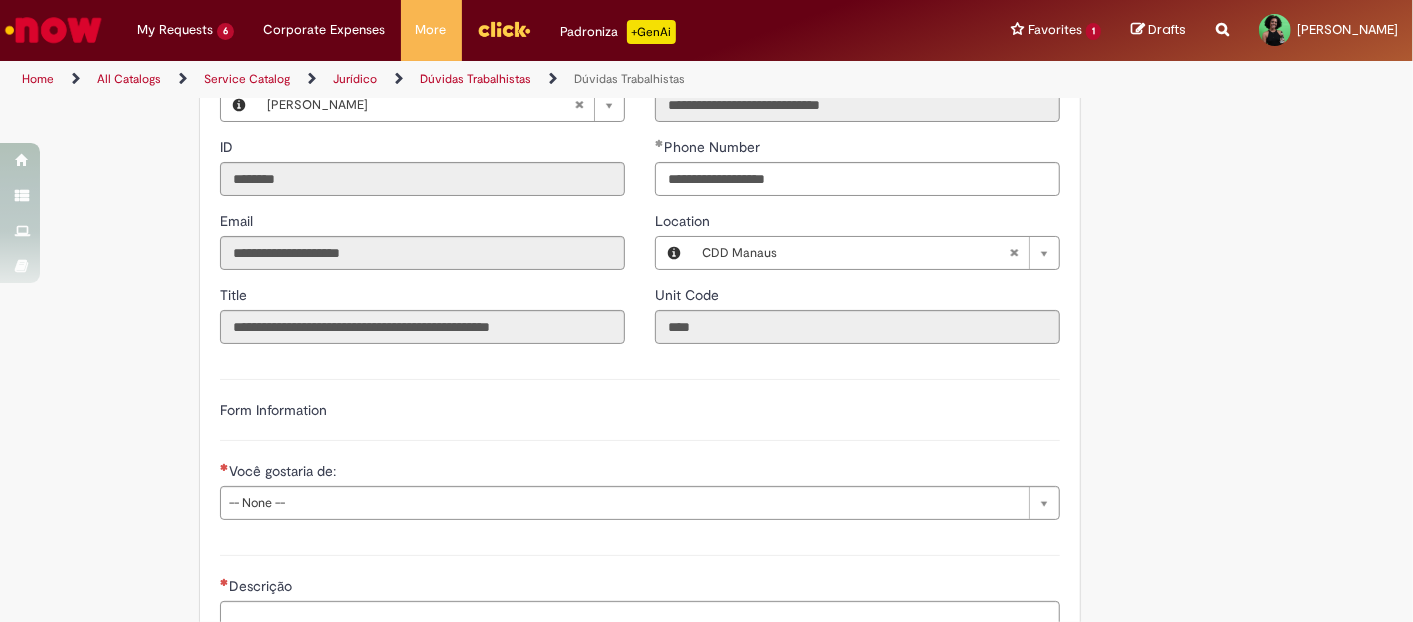 scroll, scrollTop: 1148, scrollLeft: 0, axis: vertical 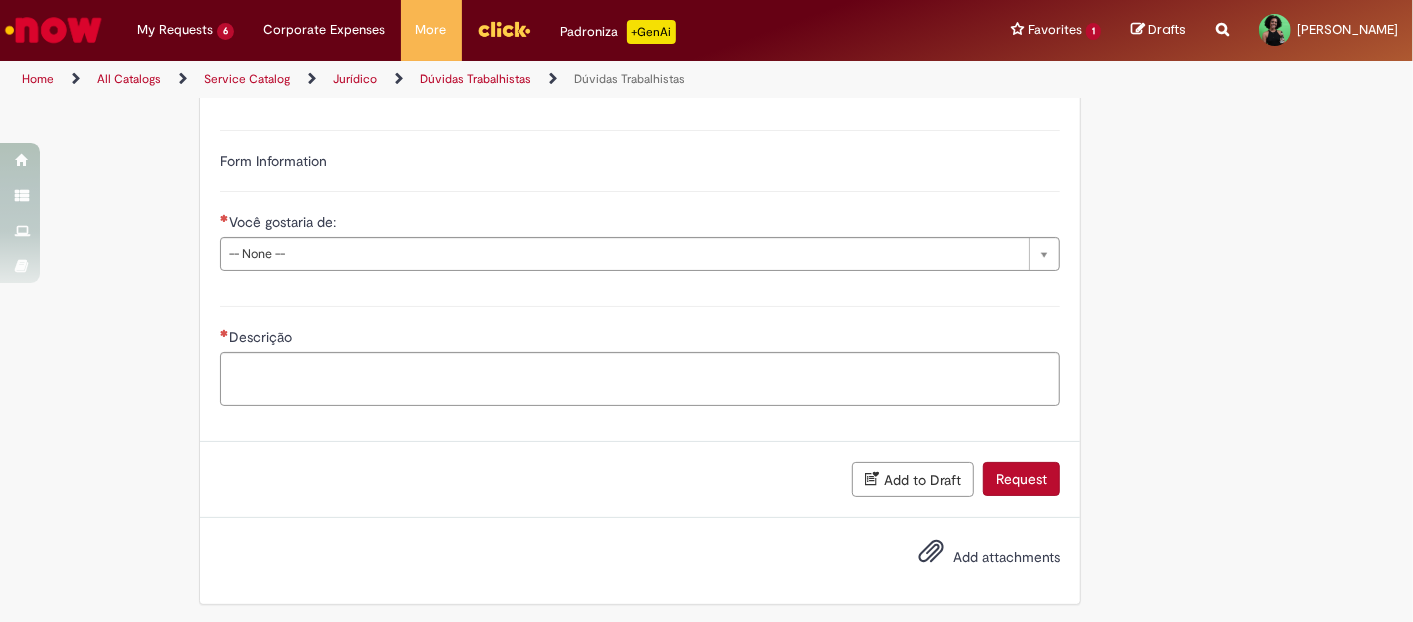 drag, startPoint x: 473, startPoint y: 224, endPoint x: 462, endPoint y: 248, distance: 26.400757 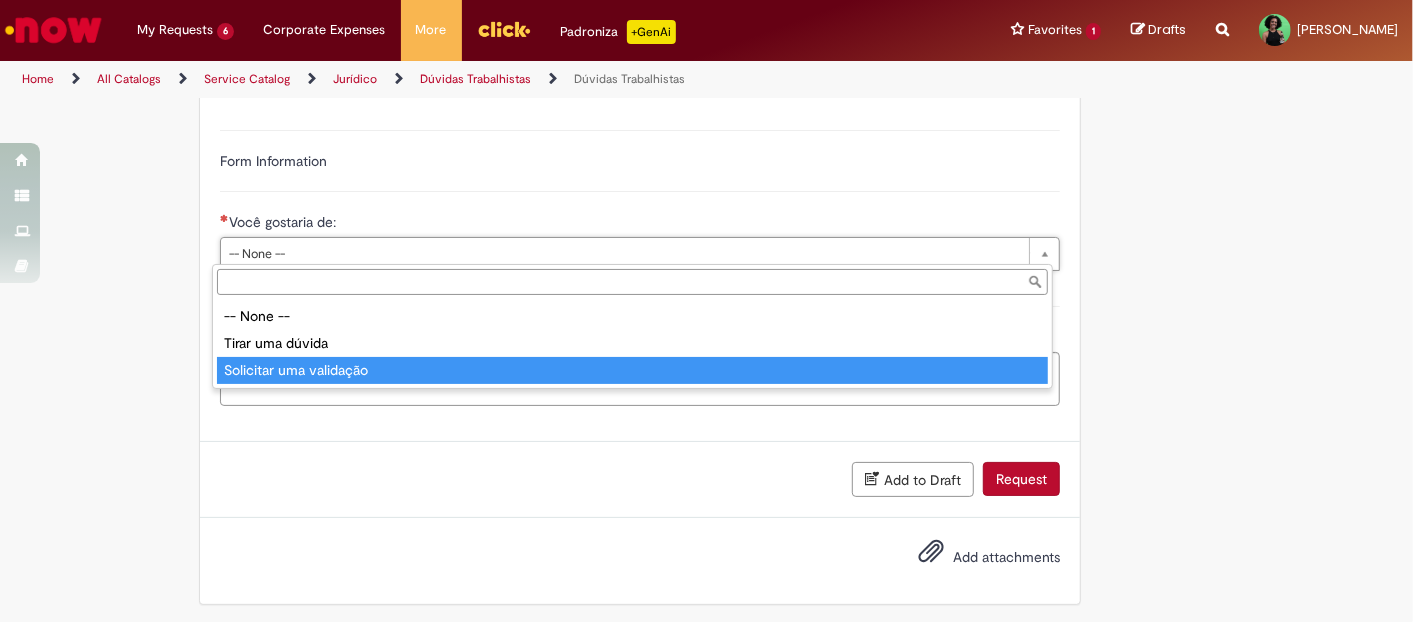 type on "**********" 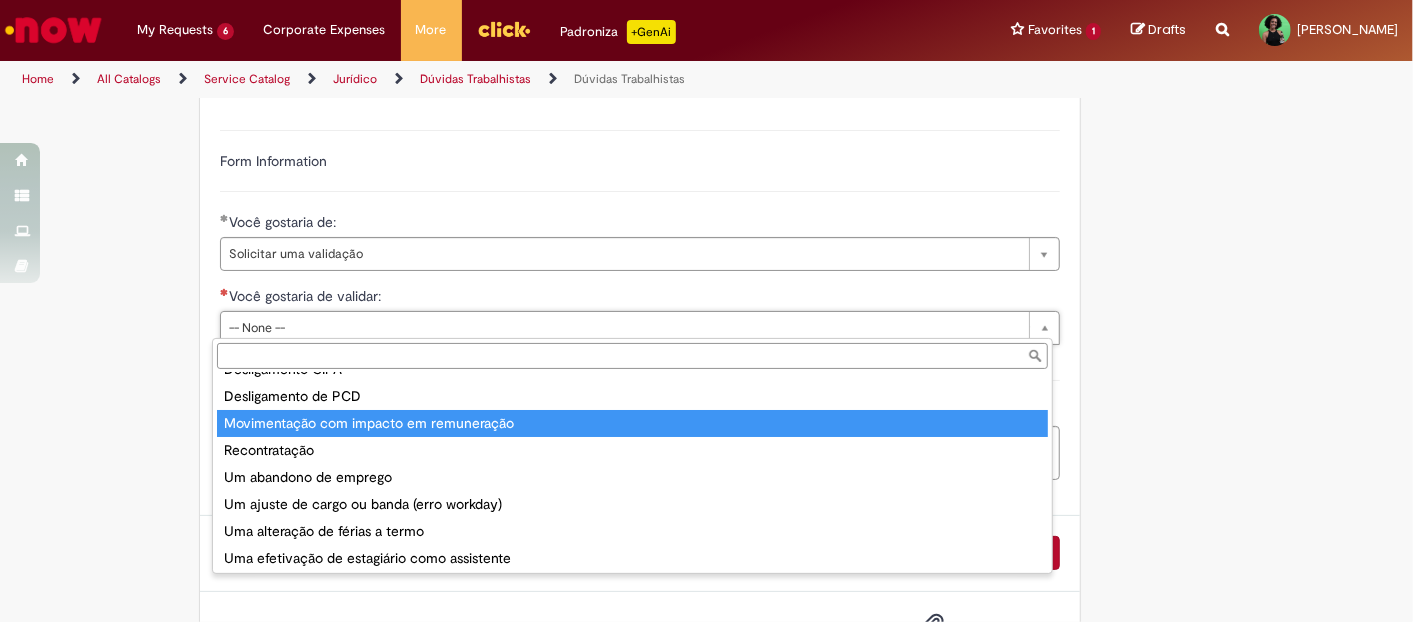 scroll, scrollTop: 77, scrollLeft: 0, axis: vertical 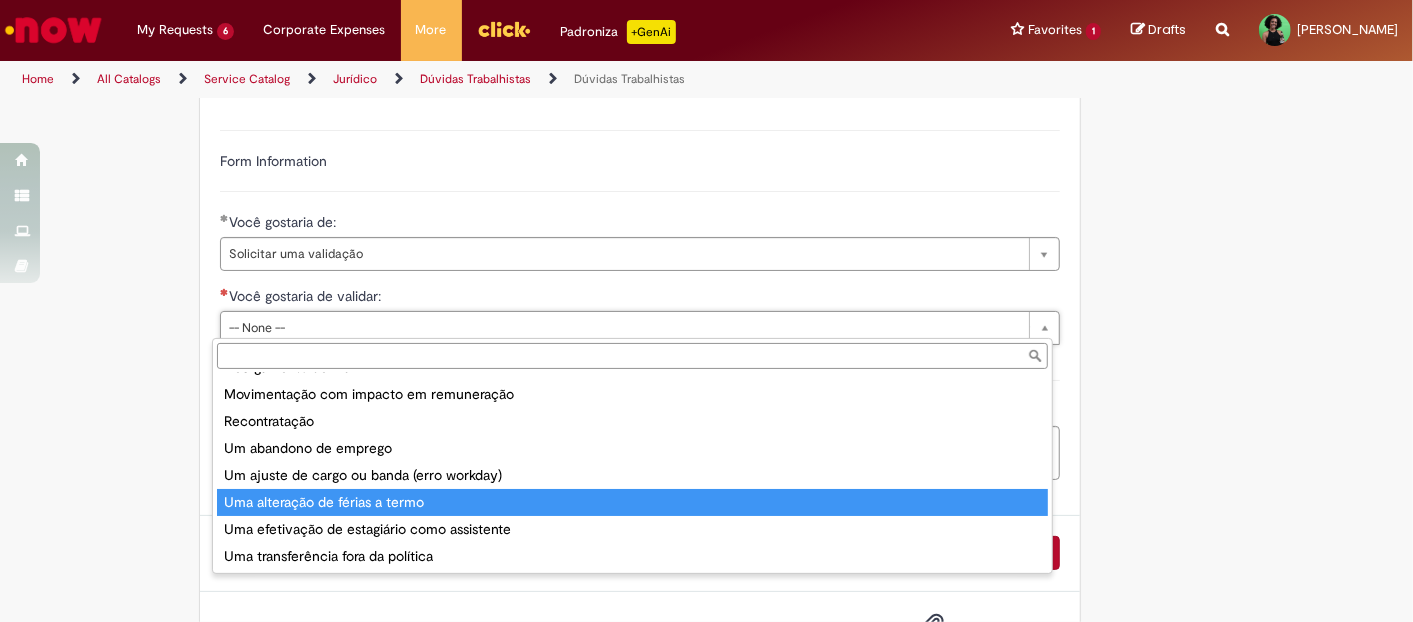 type on "**********" 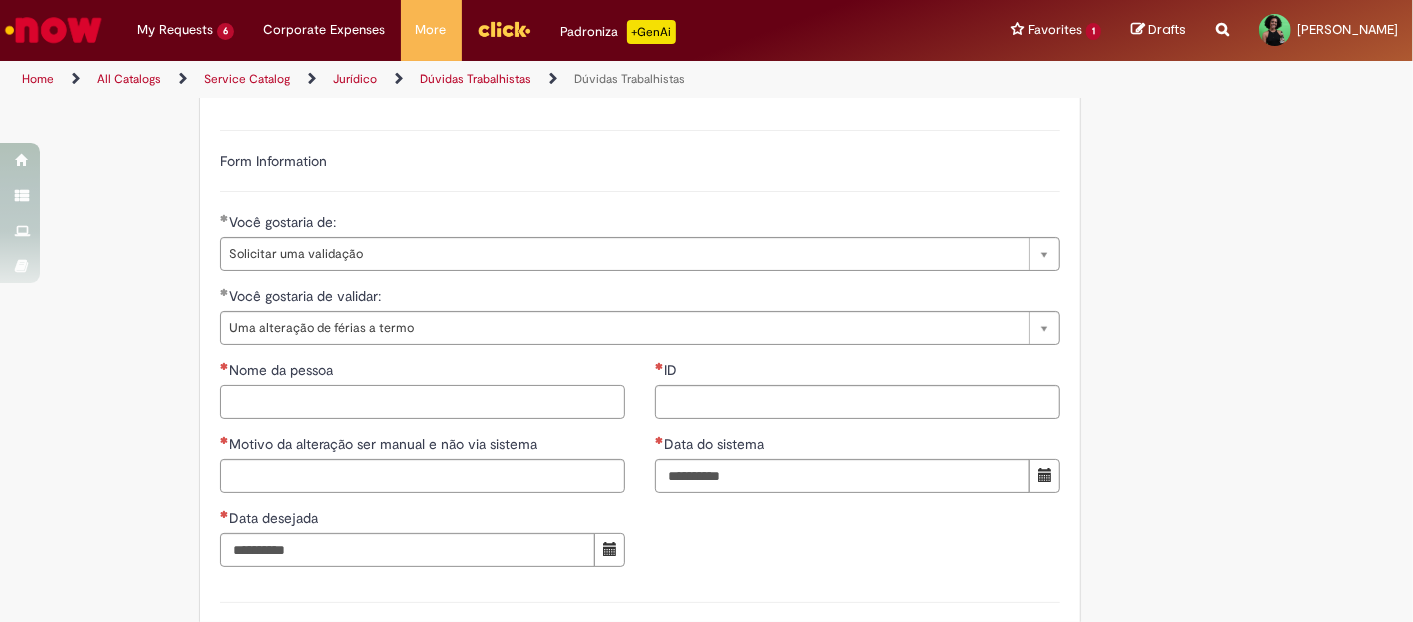 click on "Nome da pessoa" at bounding box center [422, 402] 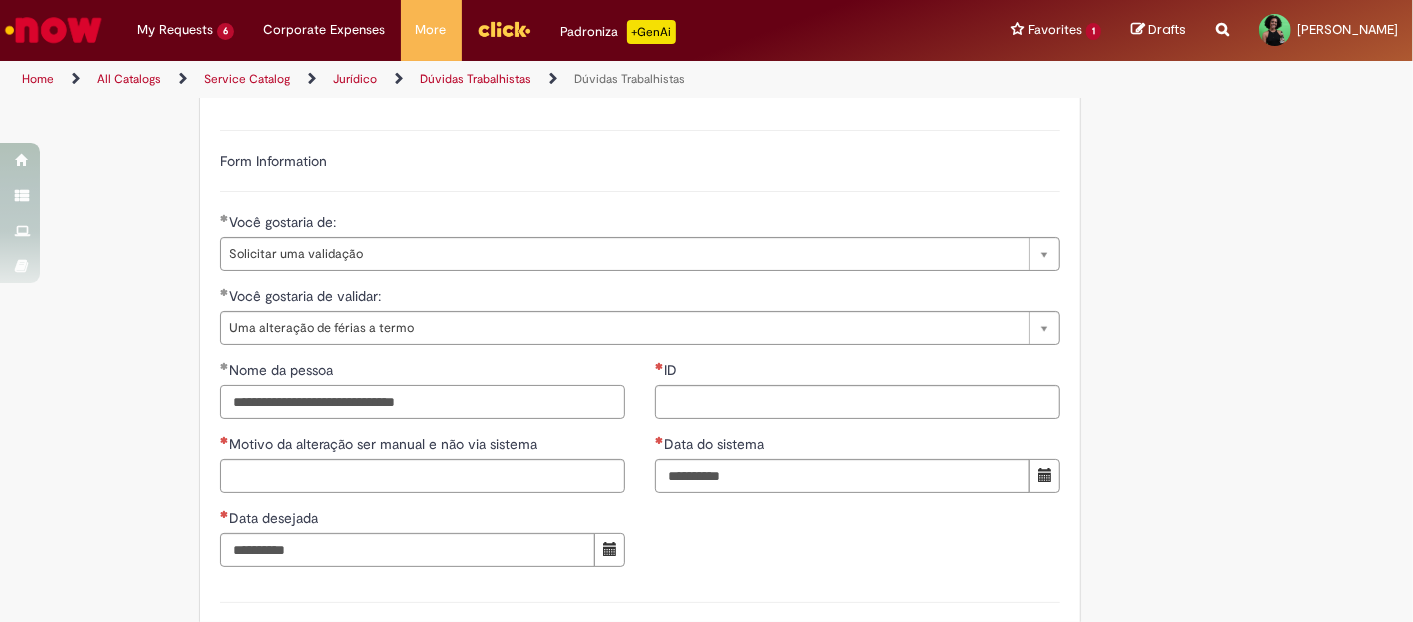 type on "**********" 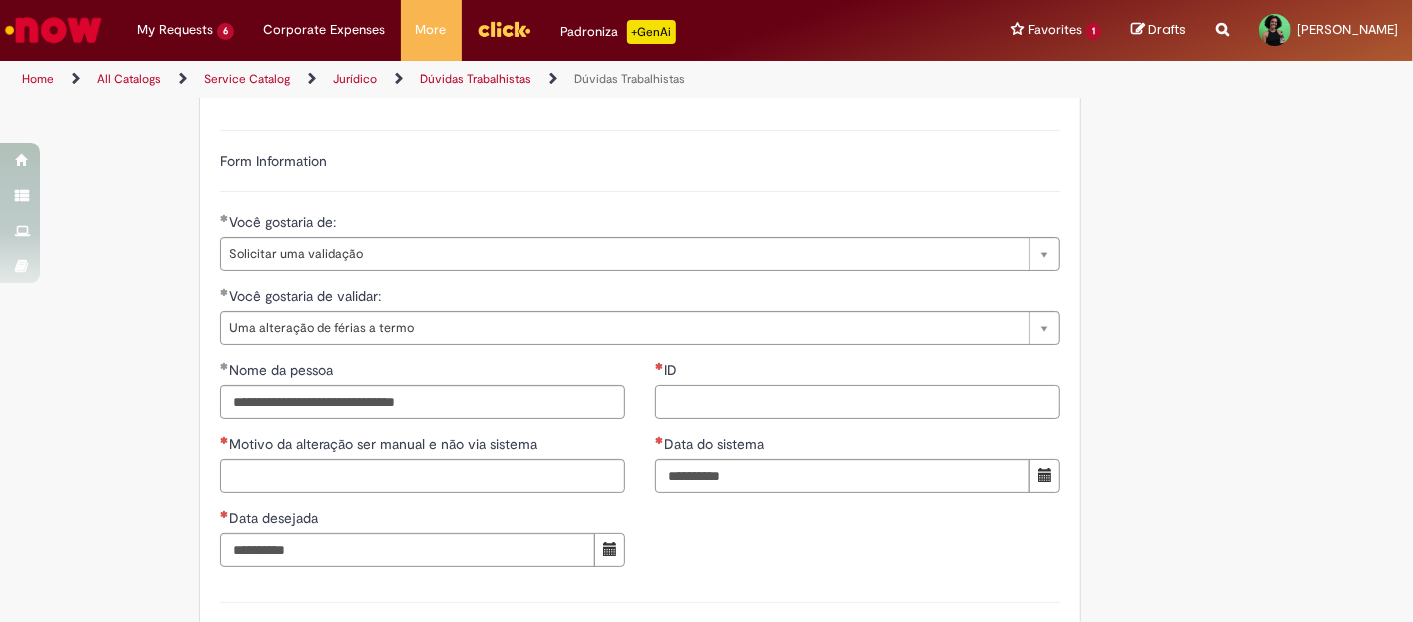click on "ID" at bounding box center [857, 402] 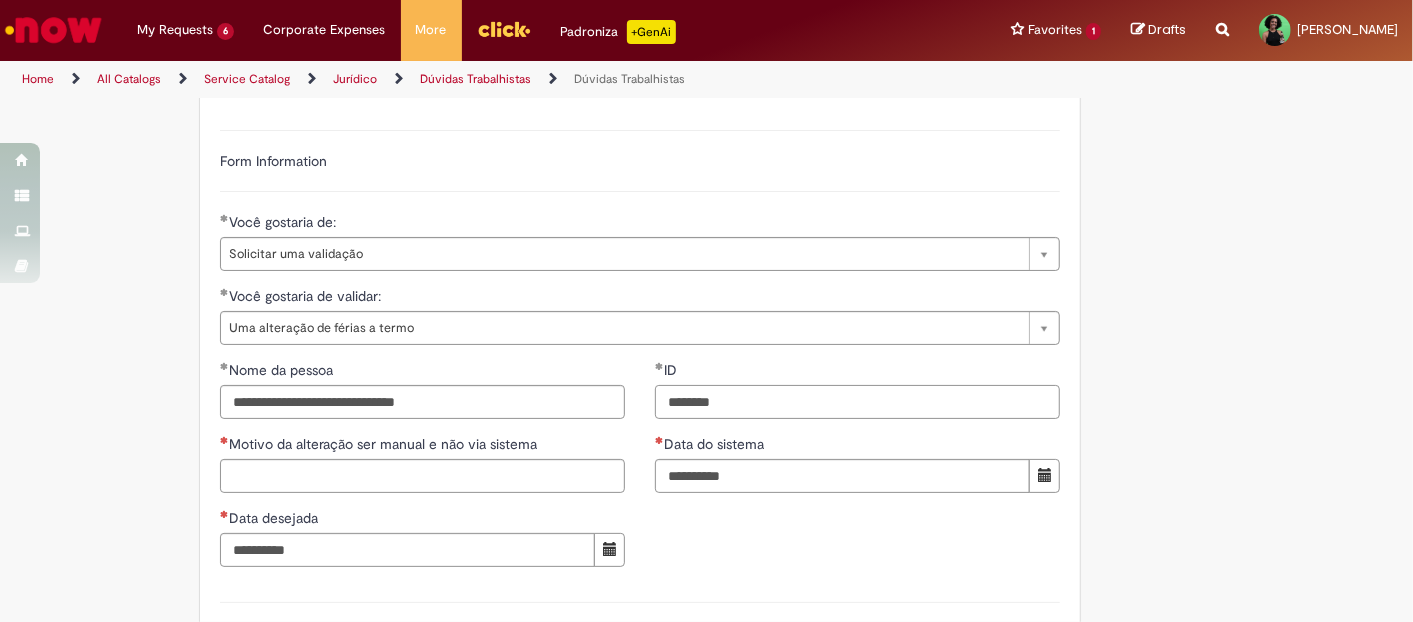 type on "********" 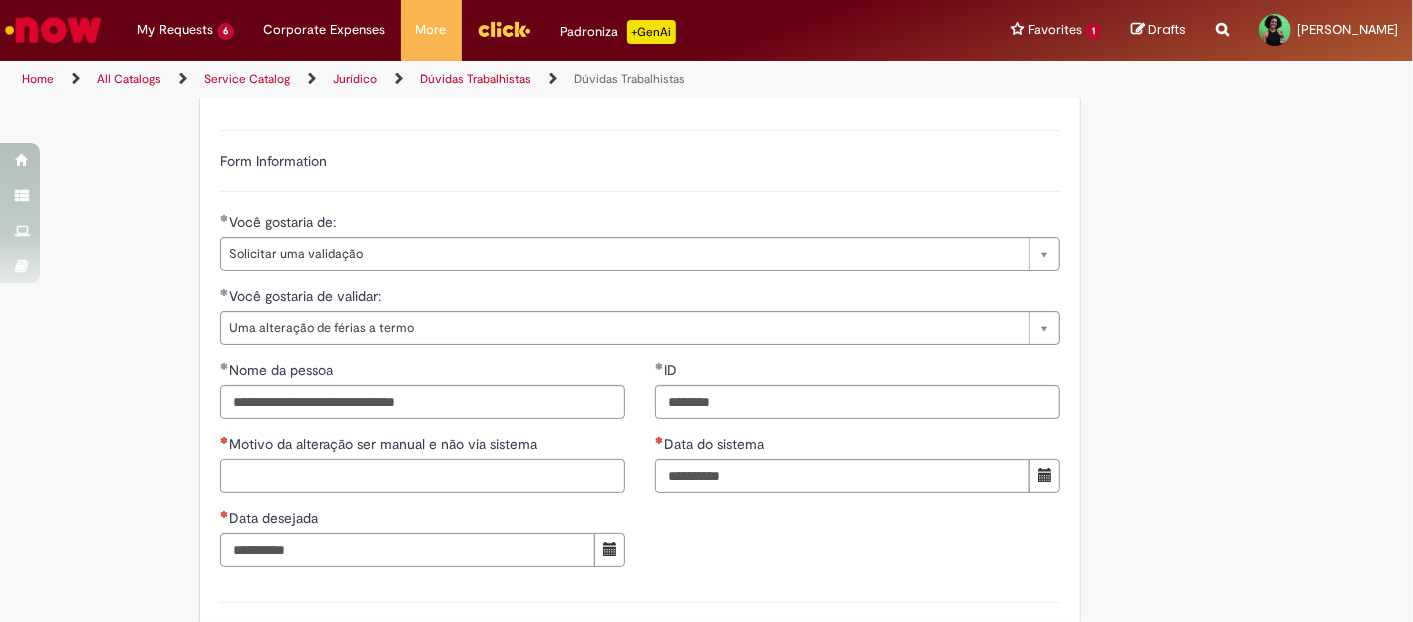click on "Motivo da alteração ser manual e não via sistema" at bounding box center [422, 476] 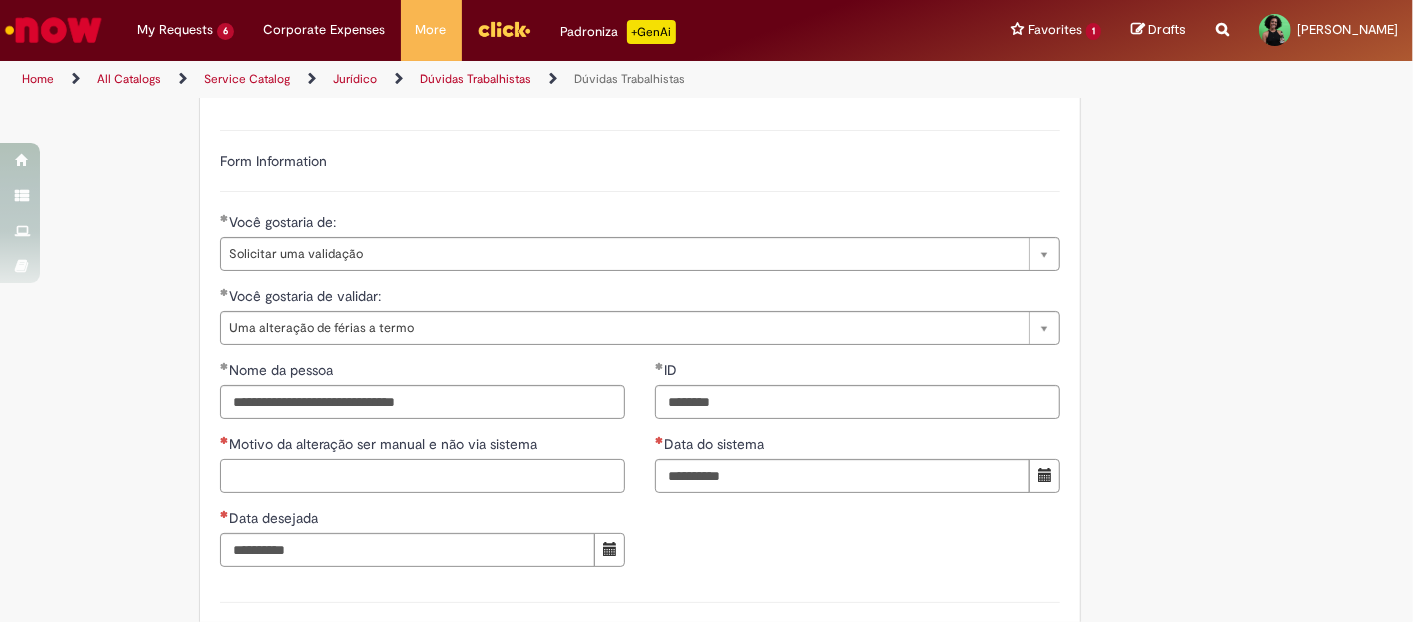 type on "*" 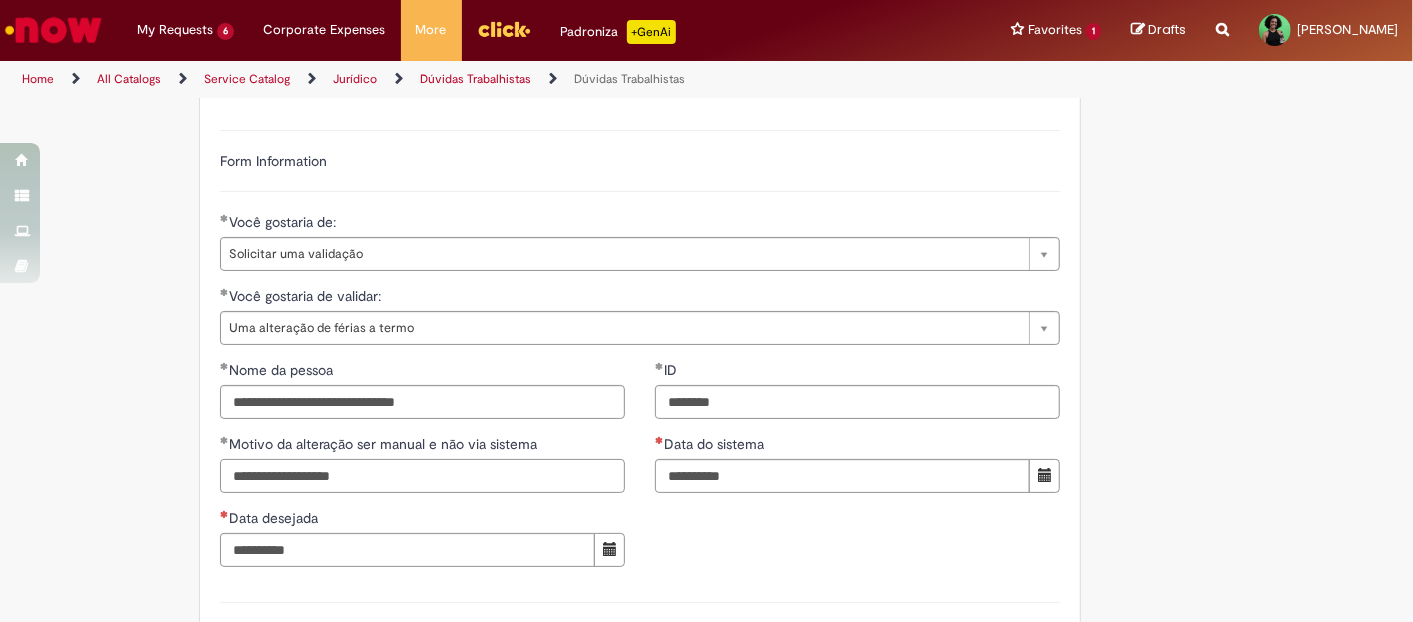scroll, scrollTop: 1260, scrollLeft: 0, axis: vertical 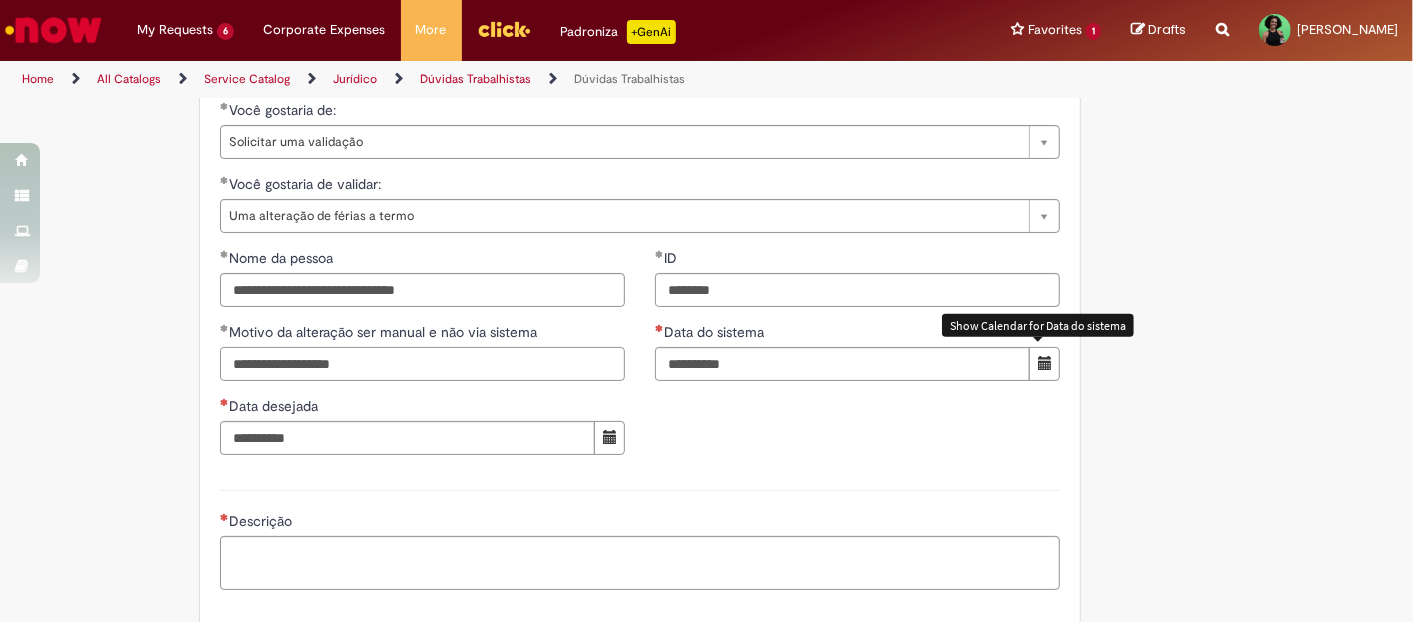 type on "**********" 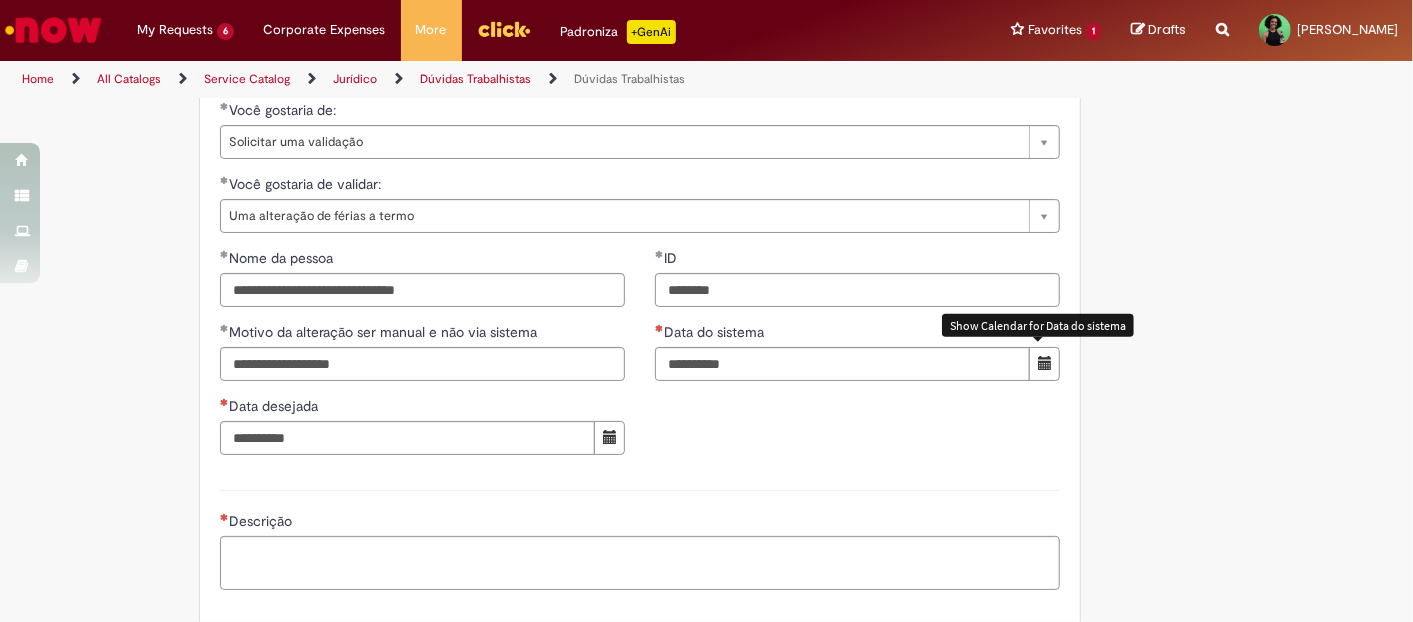 click at bounding box center [1045, 363] 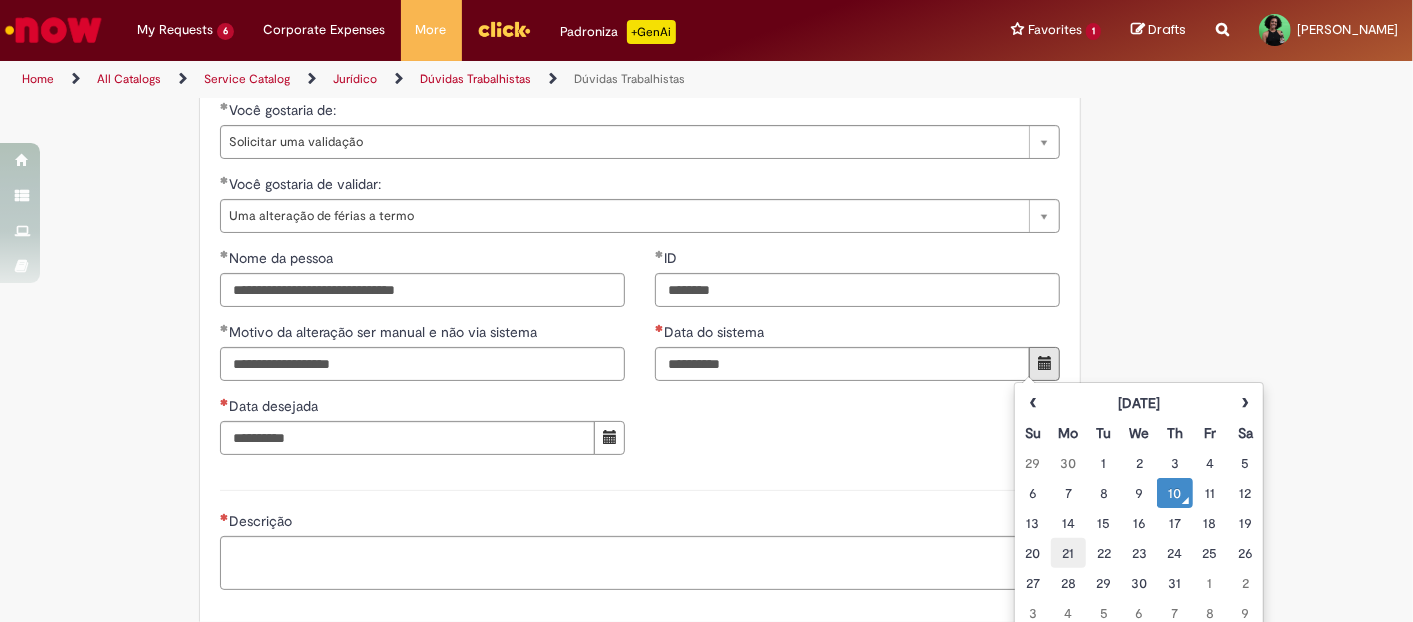 click on "21" at bounding box center [1068, 553] 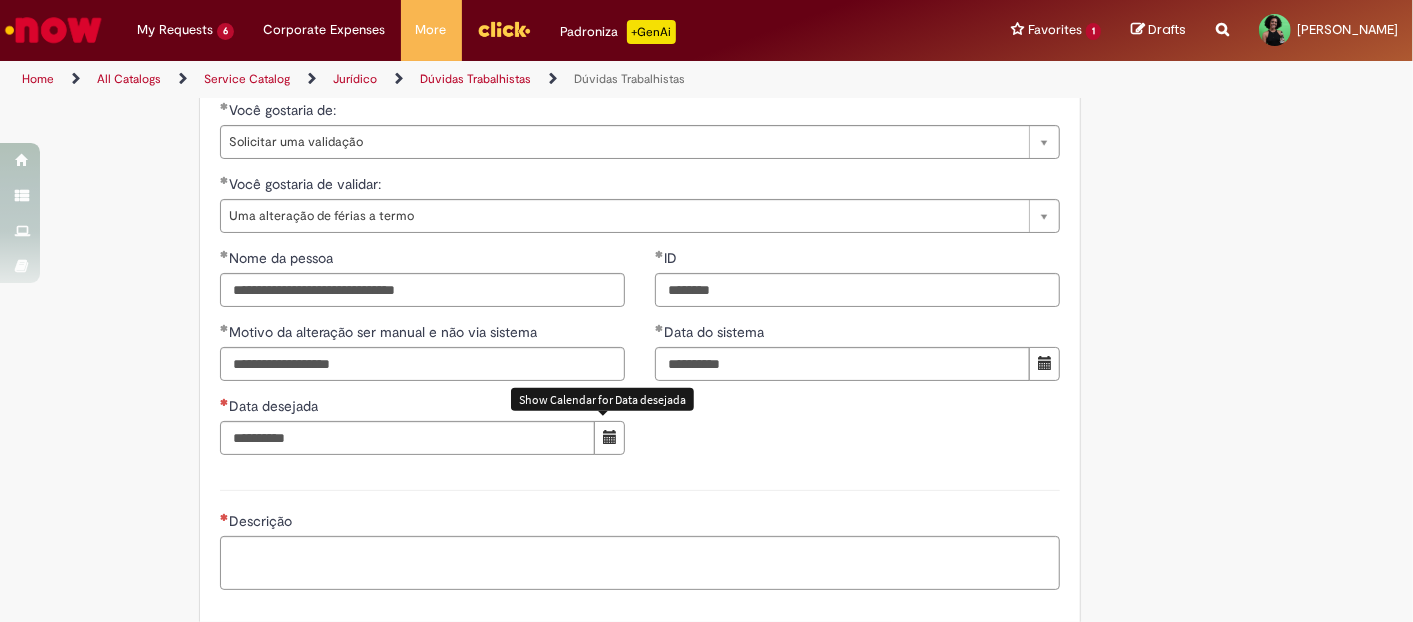 click at bounding box center (609, 438) 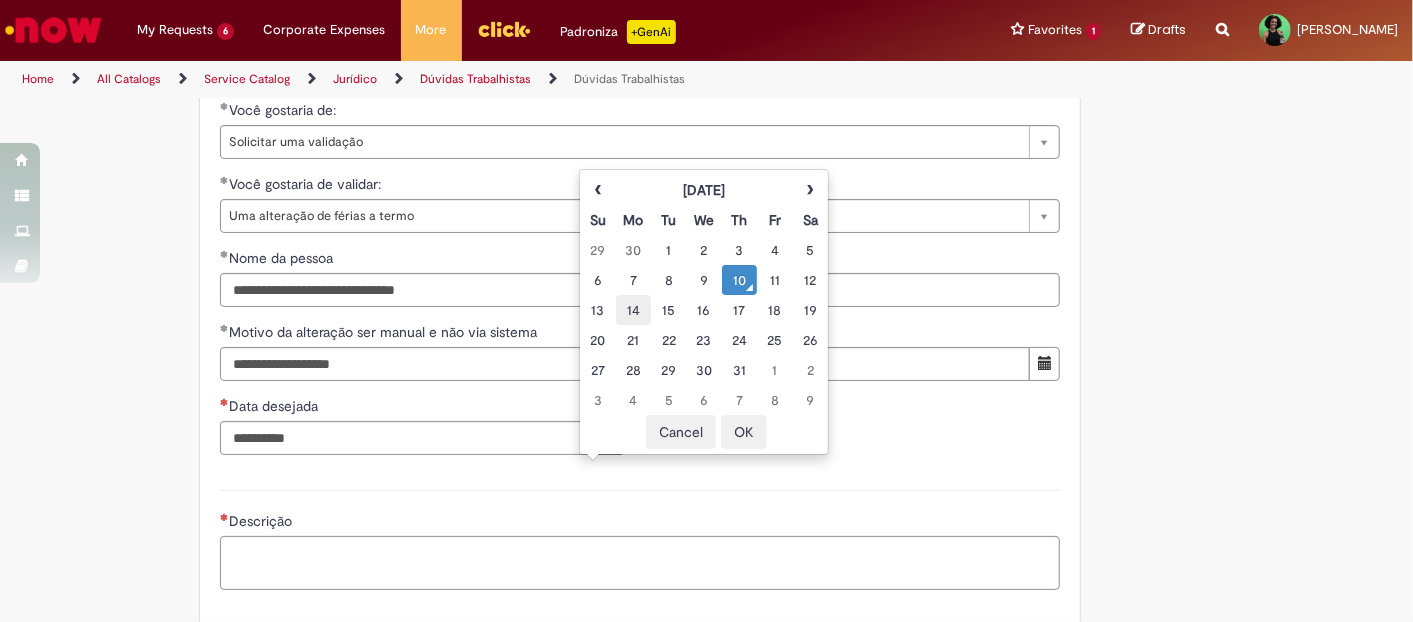 click on "14" at bounding box center (633, 310) 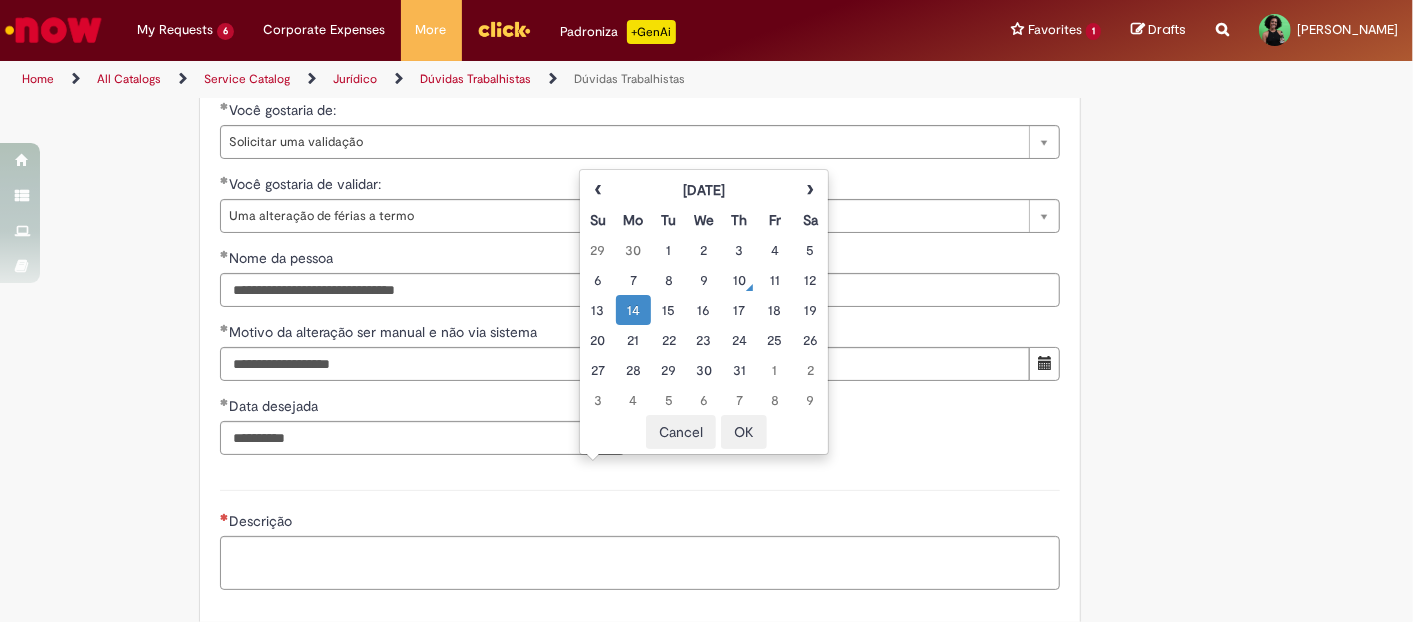 drag, startPoint x: 735, startPoint y: 434, endPoint x: 716, endPoint y: 448, distance: 23.600847 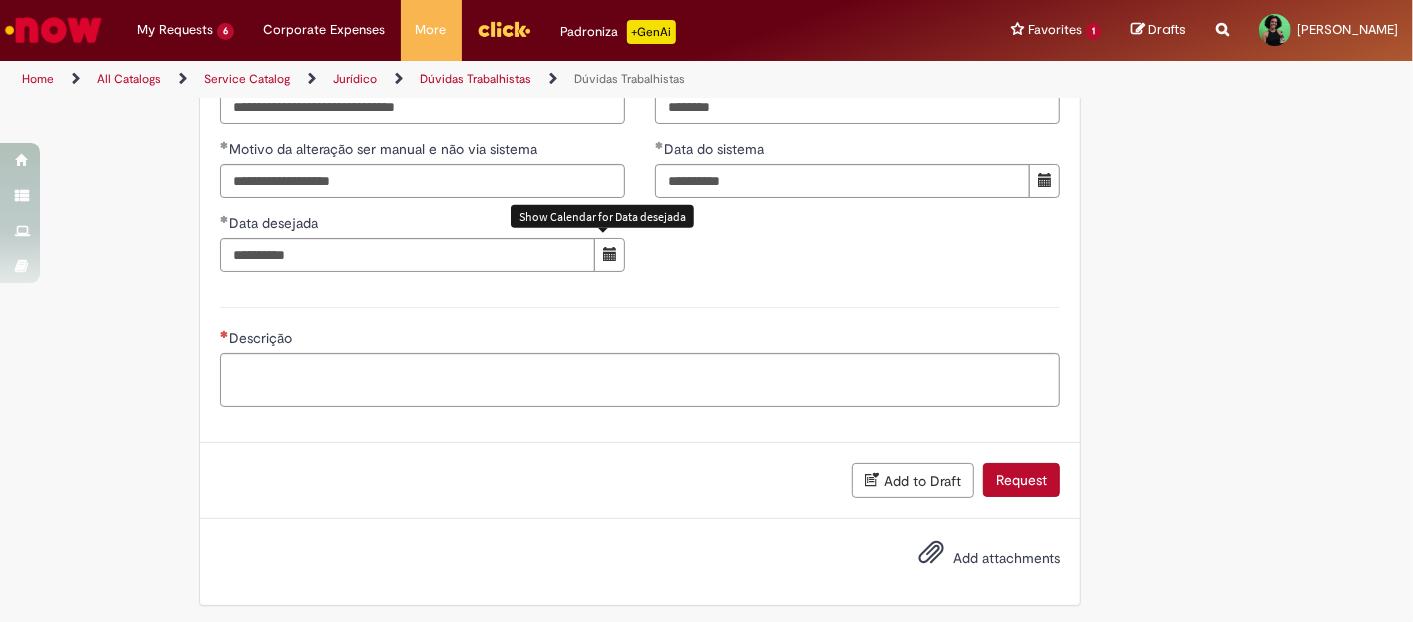 scroll, scrollTop: 1444, scrollLeft: 0, axis: vertical 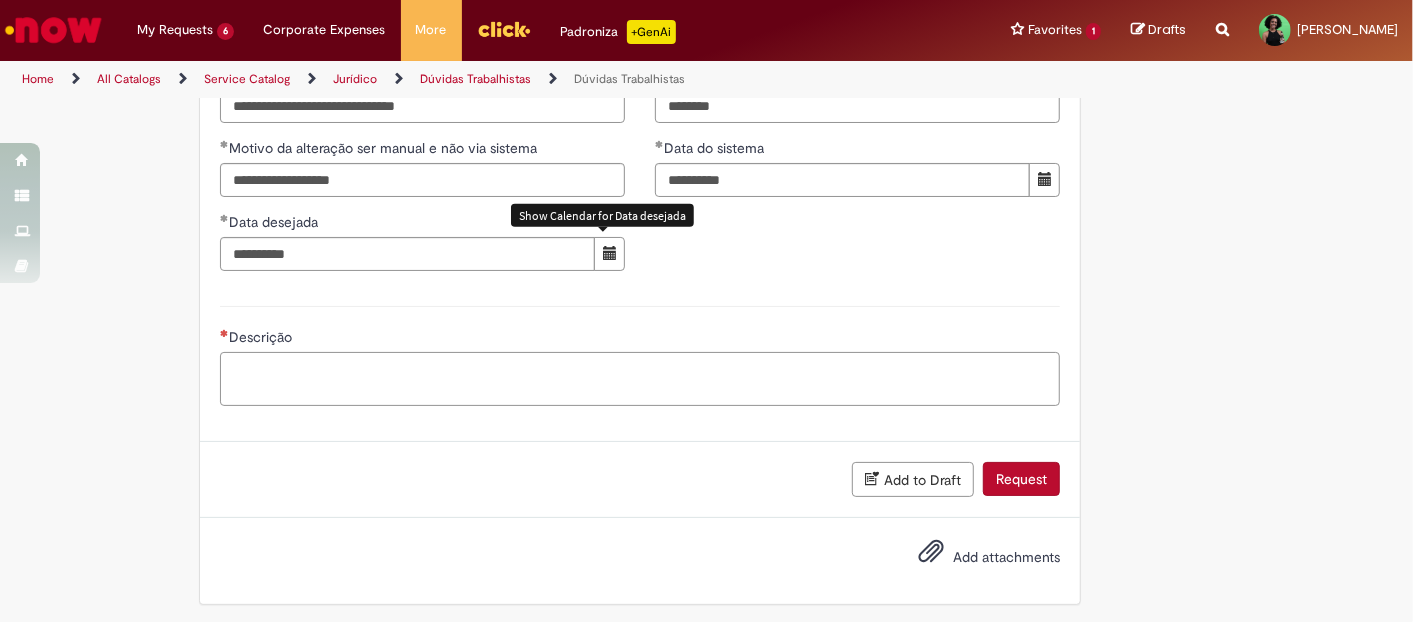 drag, startPoint x: 619, startPoint y: 369, endPoint x: 557, endPoint y: 373, distance: 62.1289 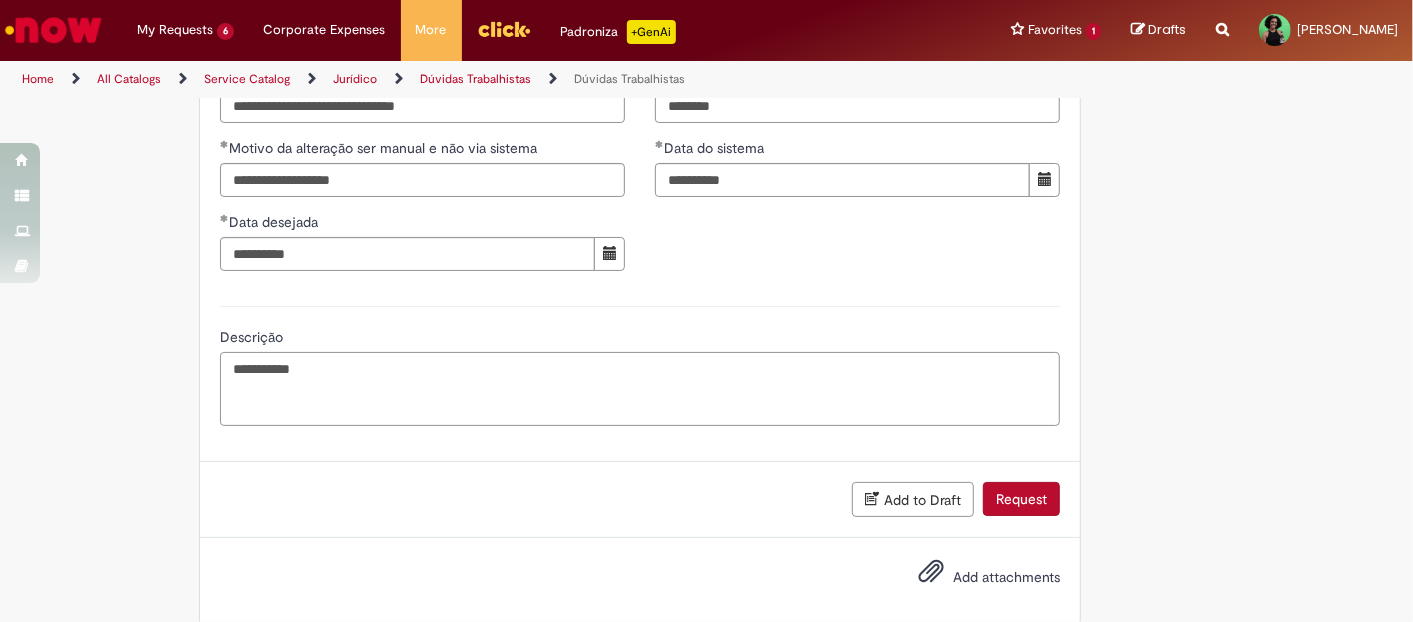 paste on "**********" 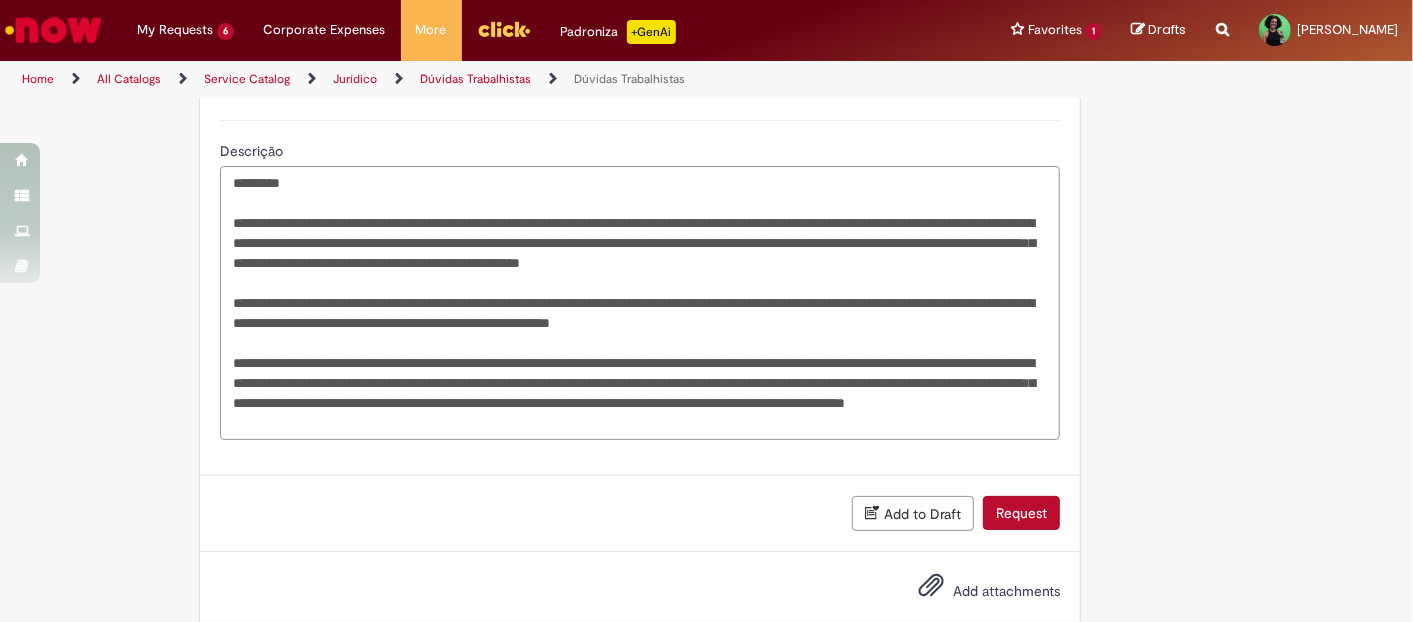 scroll, scrollTop: 1664, scrollLeft: 0, axis: vertical 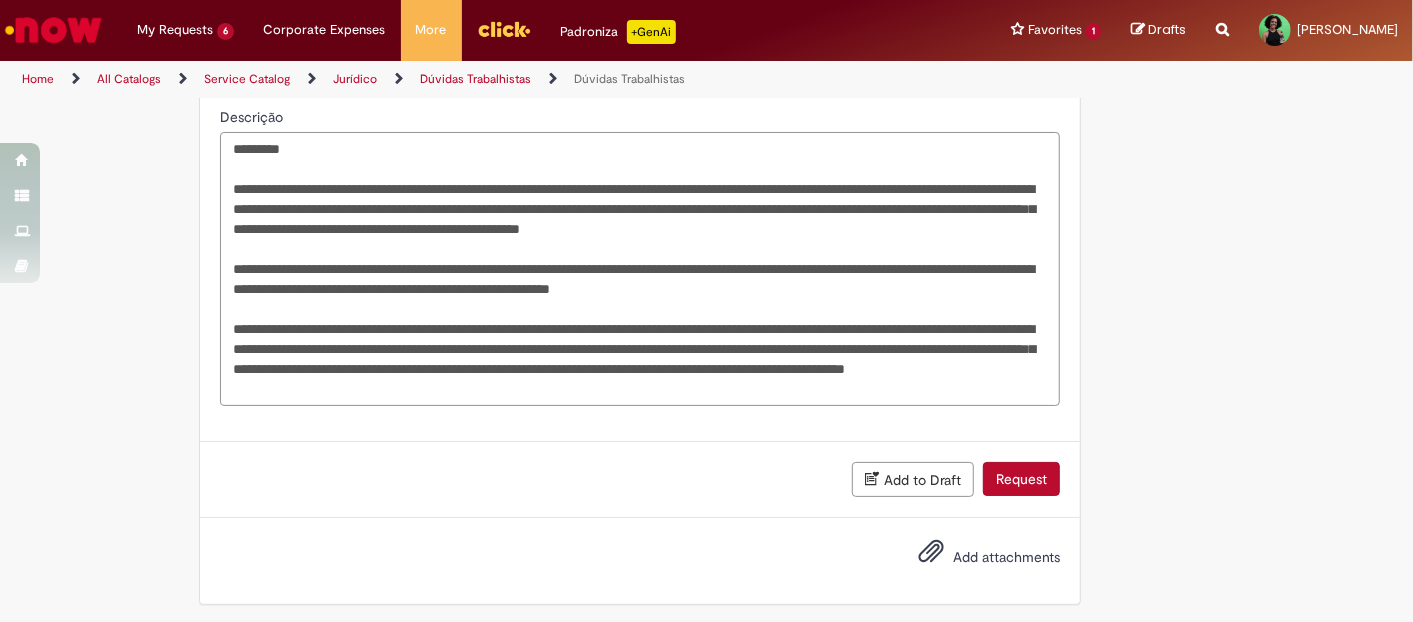 type on "**********" 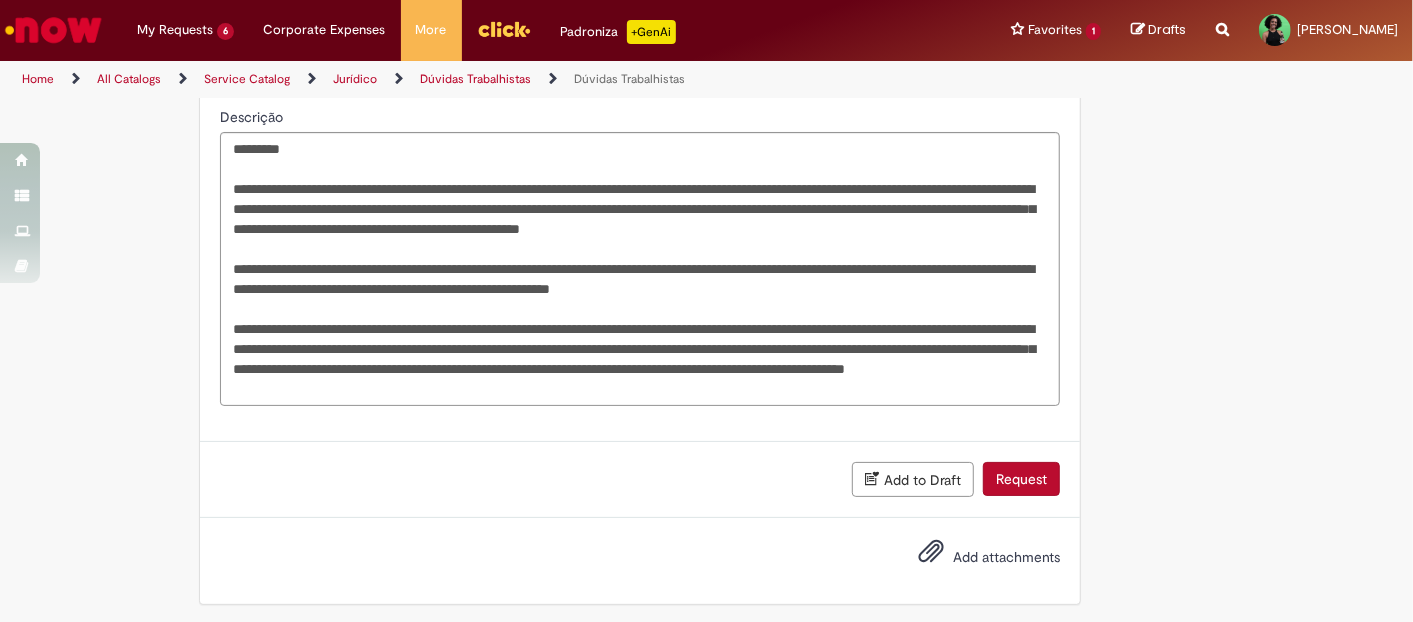 click on "Add attachments" at bounding box center [1006, 557] 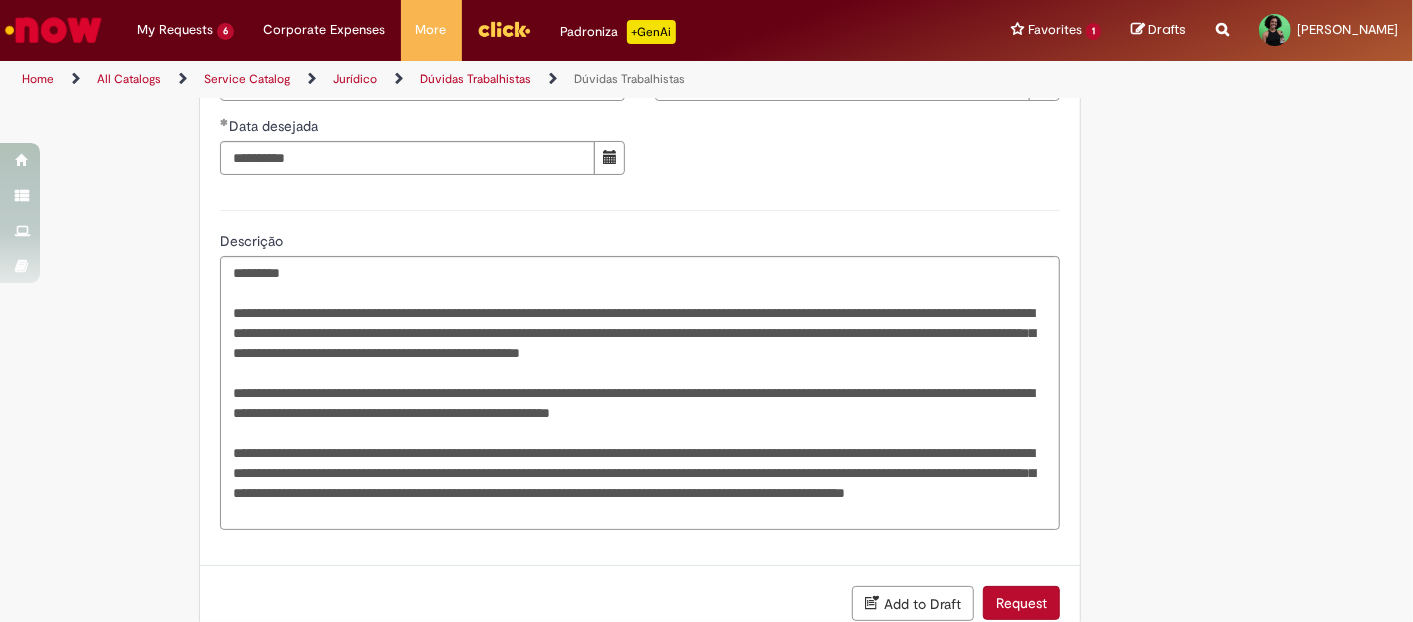scroll, scrollTop: 1634, scrollLeft: 0, axis: vertical 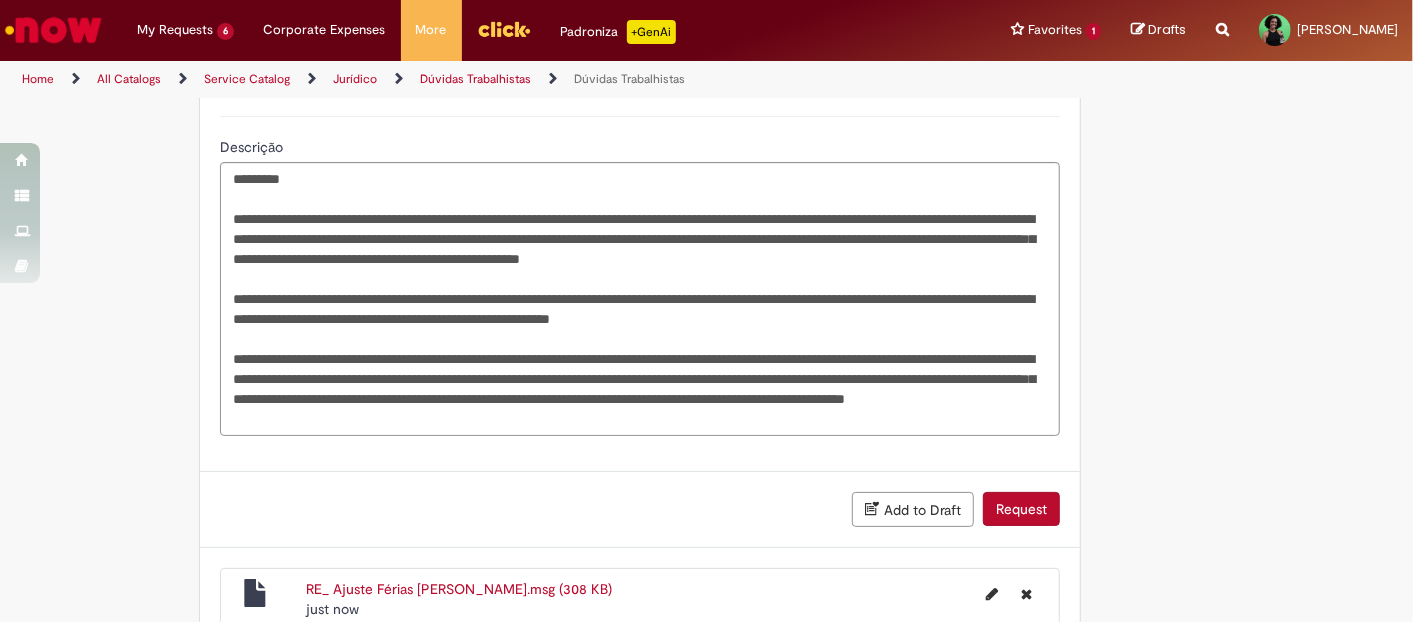 click on "Request" at bounding box center [1021, 509] 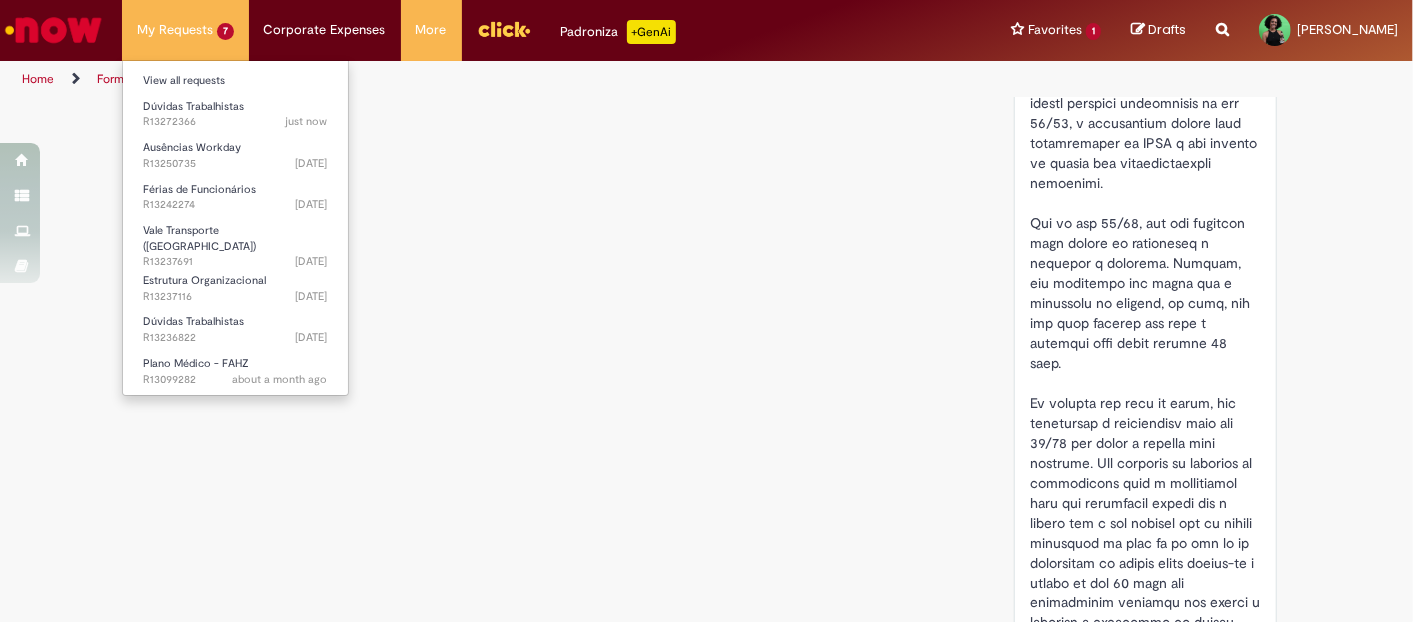 scroll, scrollTop: 0, scrollLeft: 0, axis: both 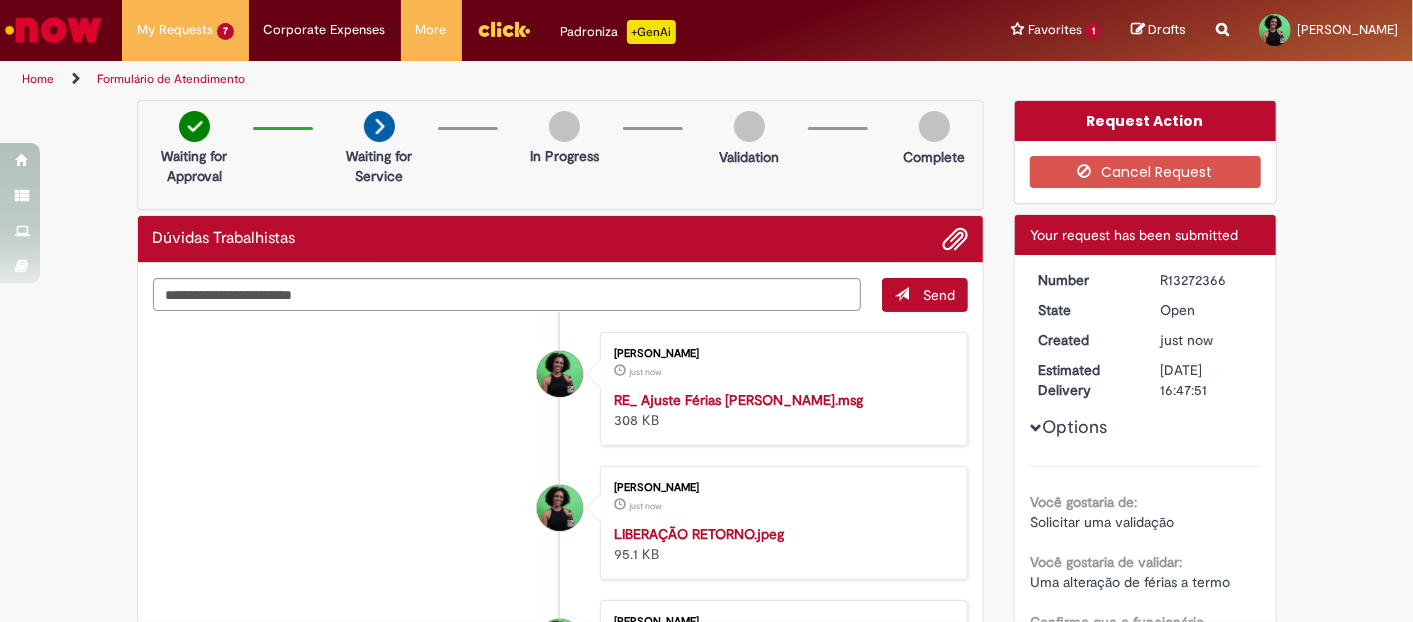 drag, startPoint x: 1153, startPoint y: 275, endPoint x: 1229, endPoint y: 273, distance: 76.02631 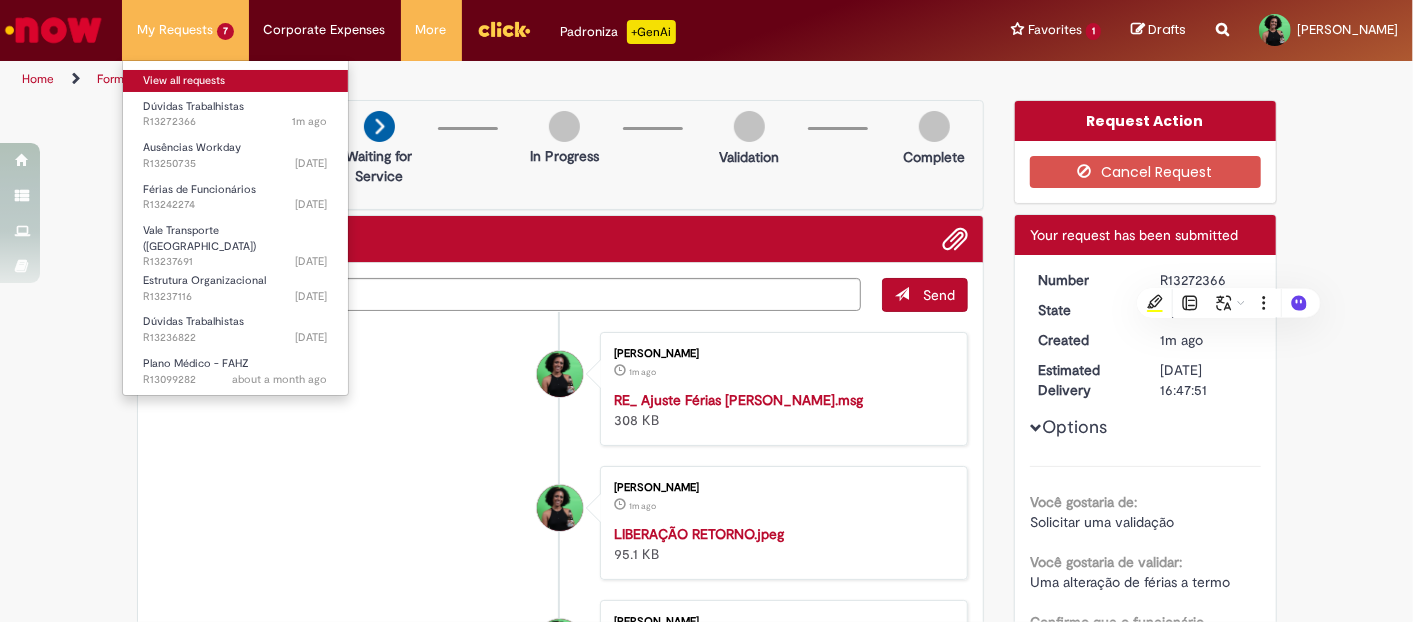 click on "View all requests" at bounding box center (235, 79) 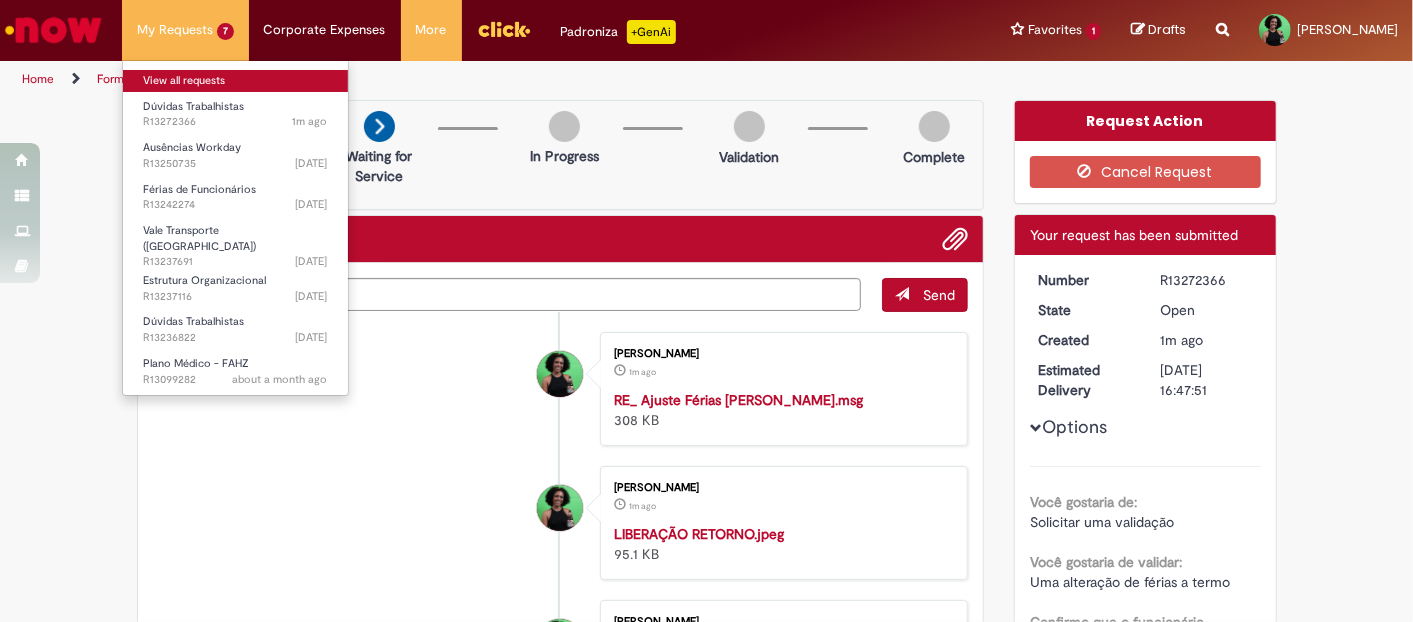 click on "View all requests" at bounding box center [235, 81] 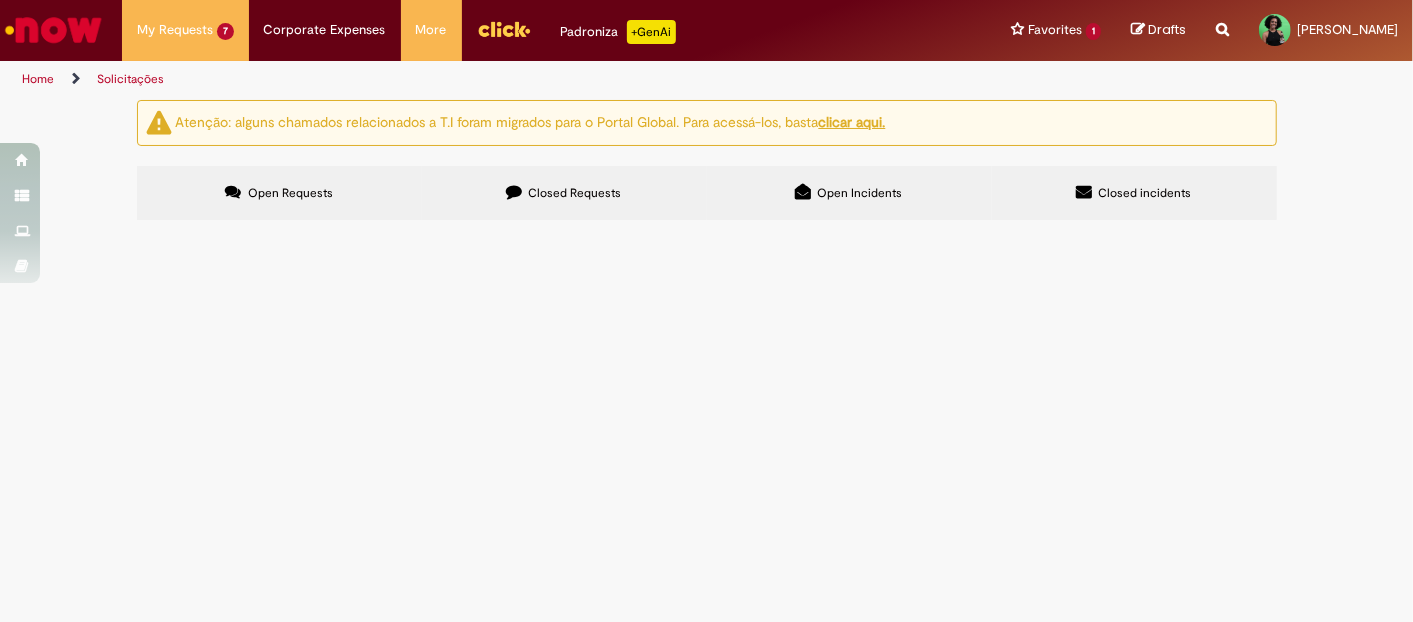 scroll, scrollTop: 333, scrollLeft: 0, axis: vertical 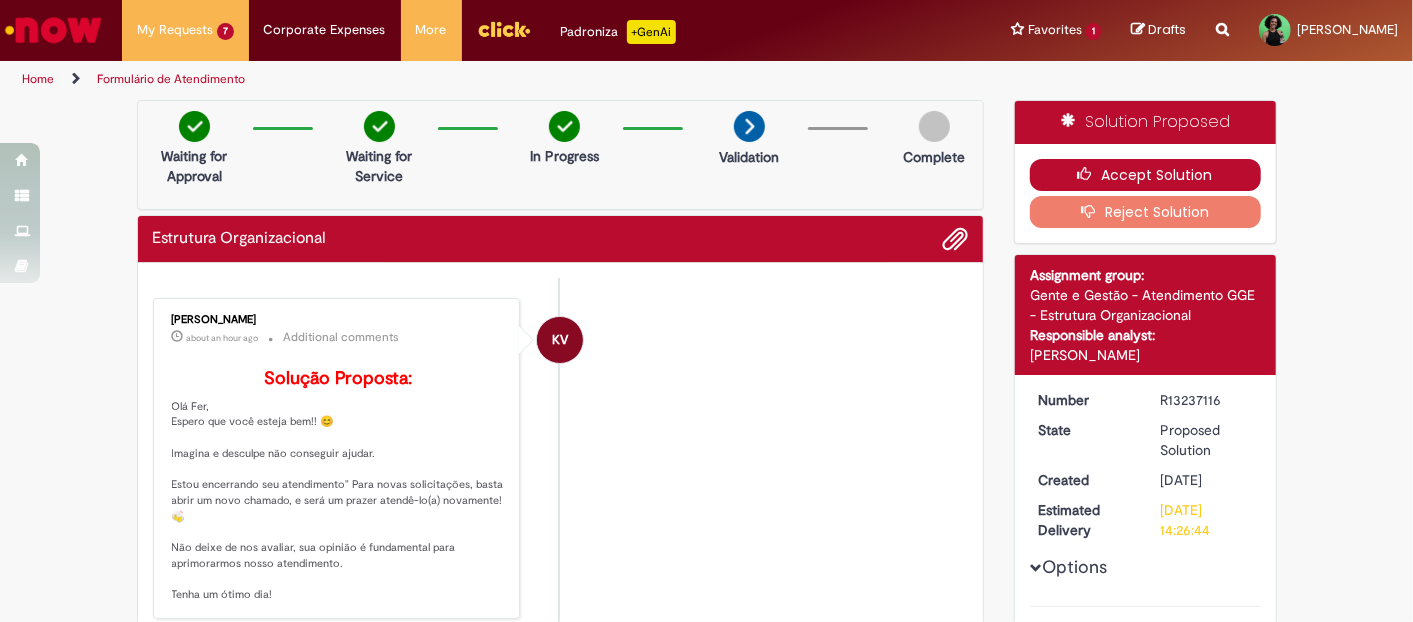 click at bounding box center [1090, 174] 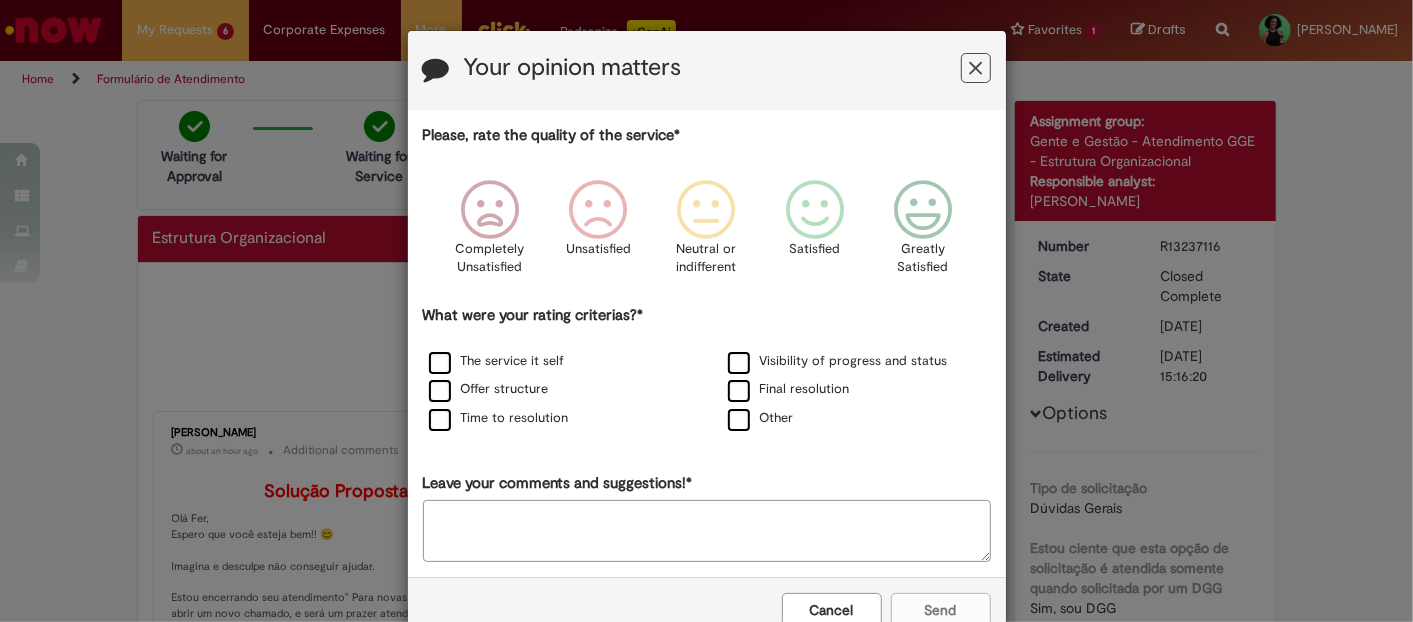 scroll, scrollTop: 50, scrollLeft: 0, axis: vertical 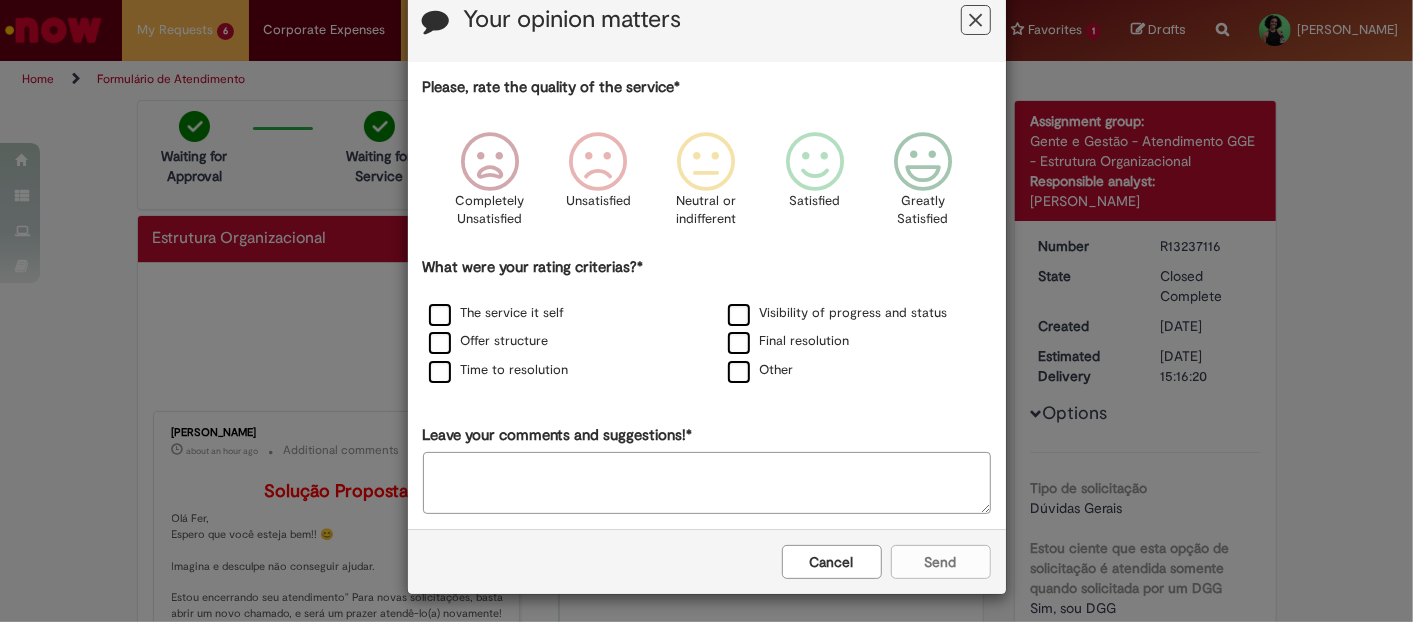 click on "Cancel" at bounding box center [832, 562] 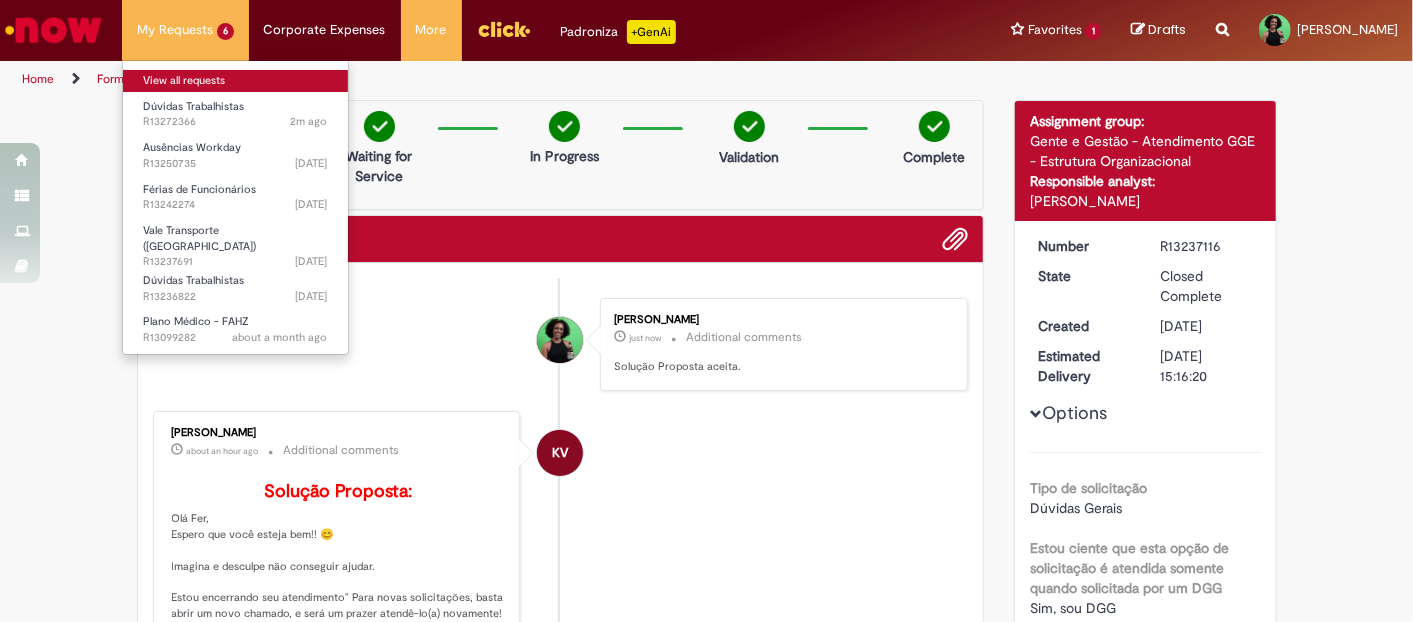click on "View all requests" at bounding box center (235, 81) 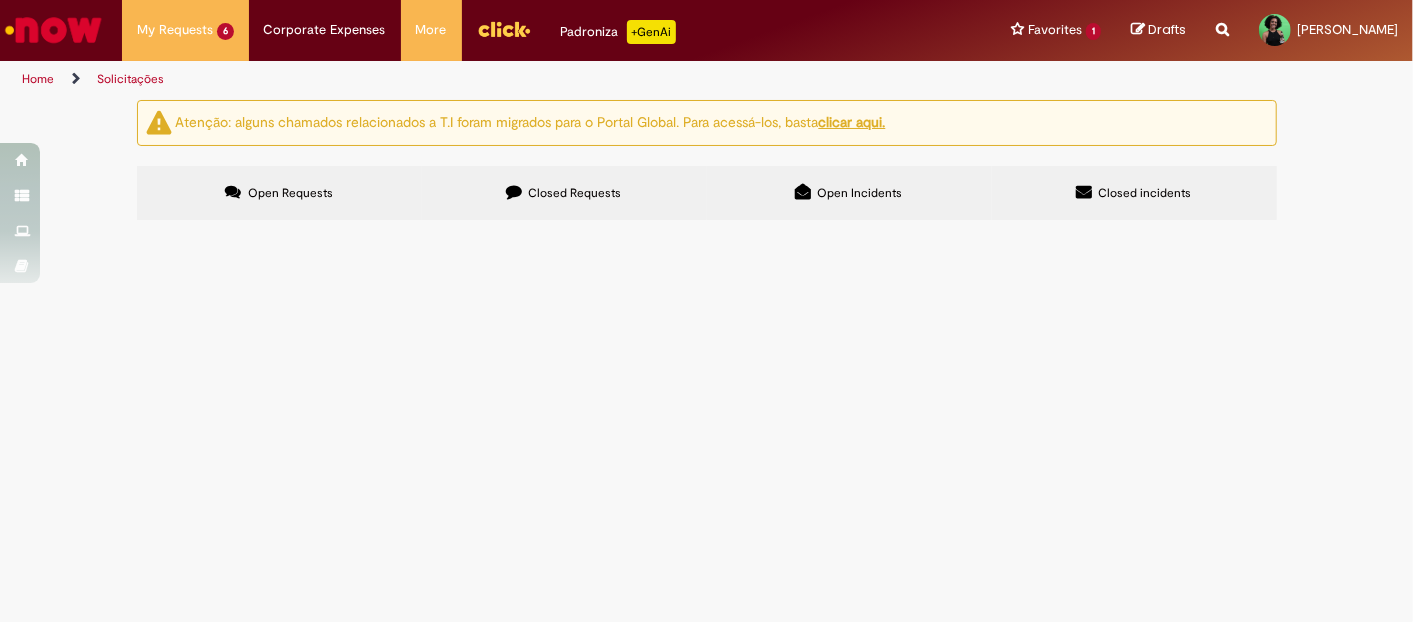 scroll, scrollTop: 452, scrollLeft: 0, axis: vertical 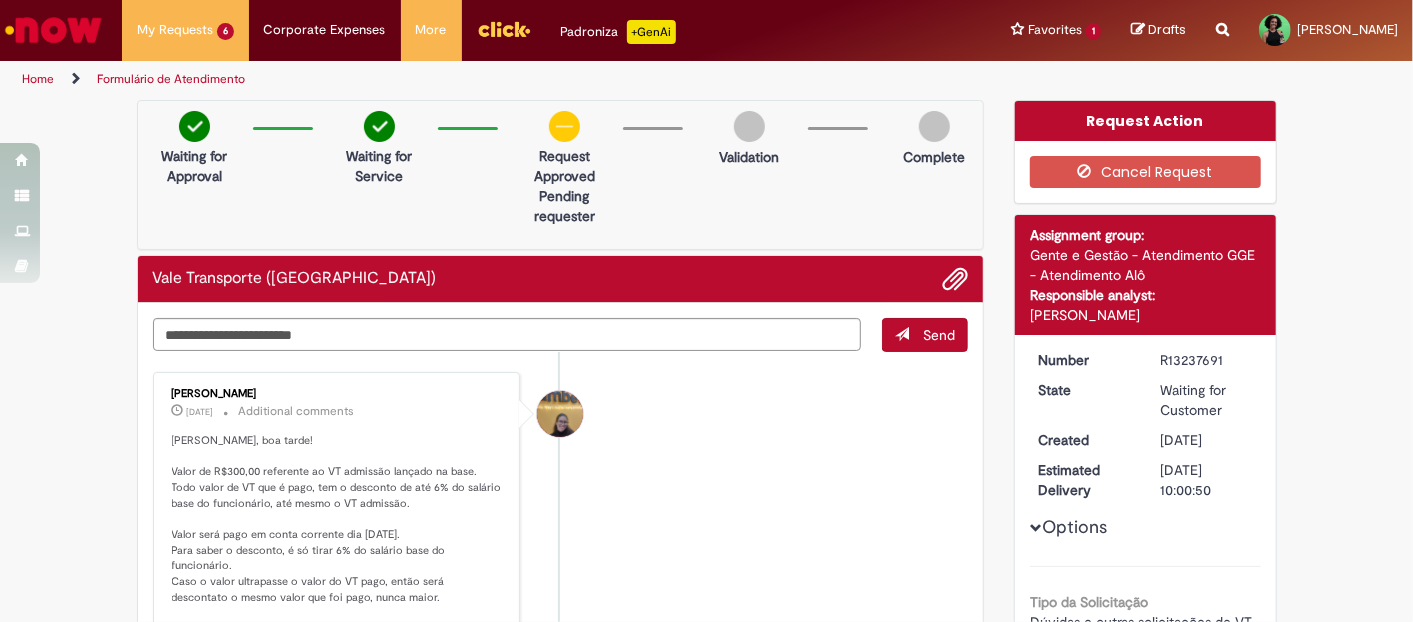 drag, startPoint x: 348, startPoint y: 6, endPoint x: 29, endPoint y: 75, distance: 326.37708 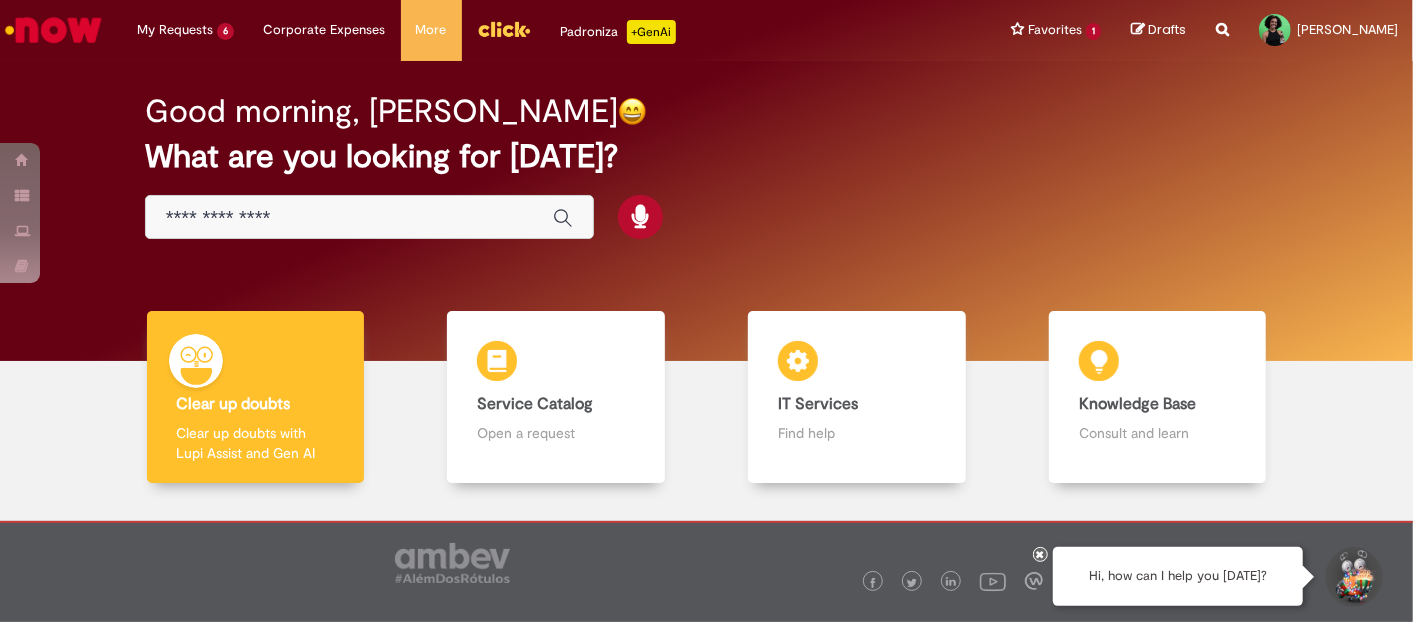 click at bounding box center (349, 218) 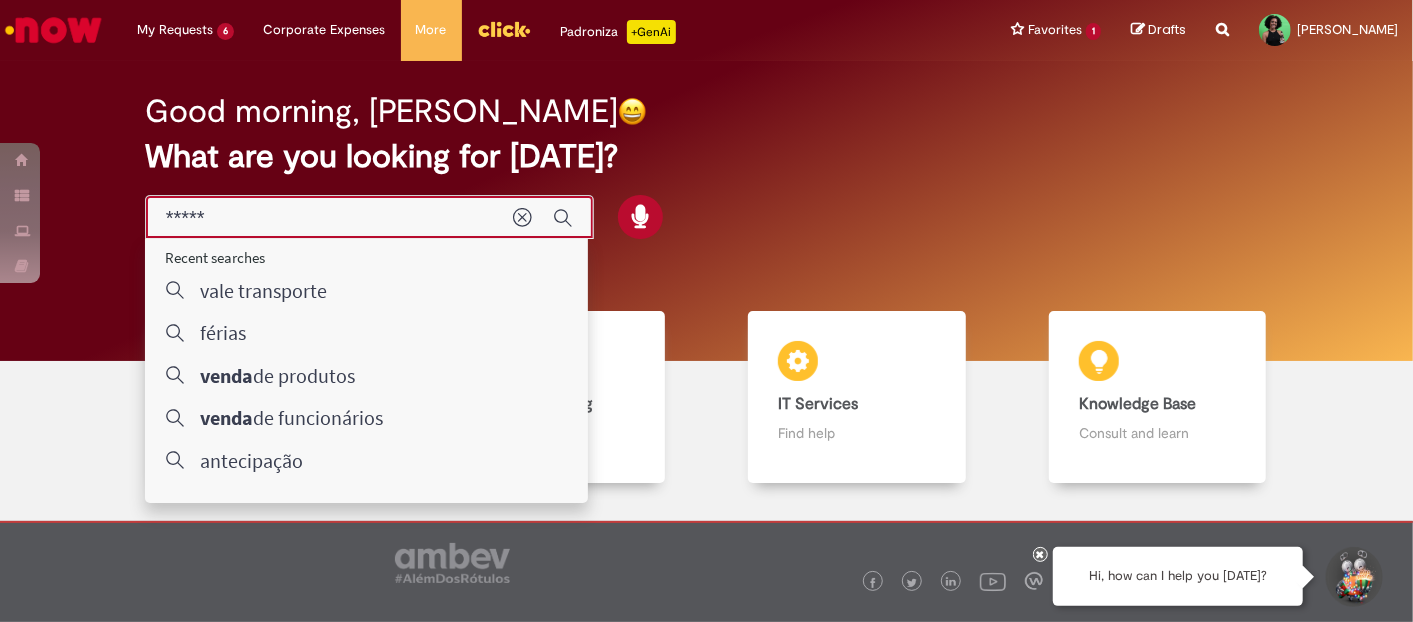 type on "*****" 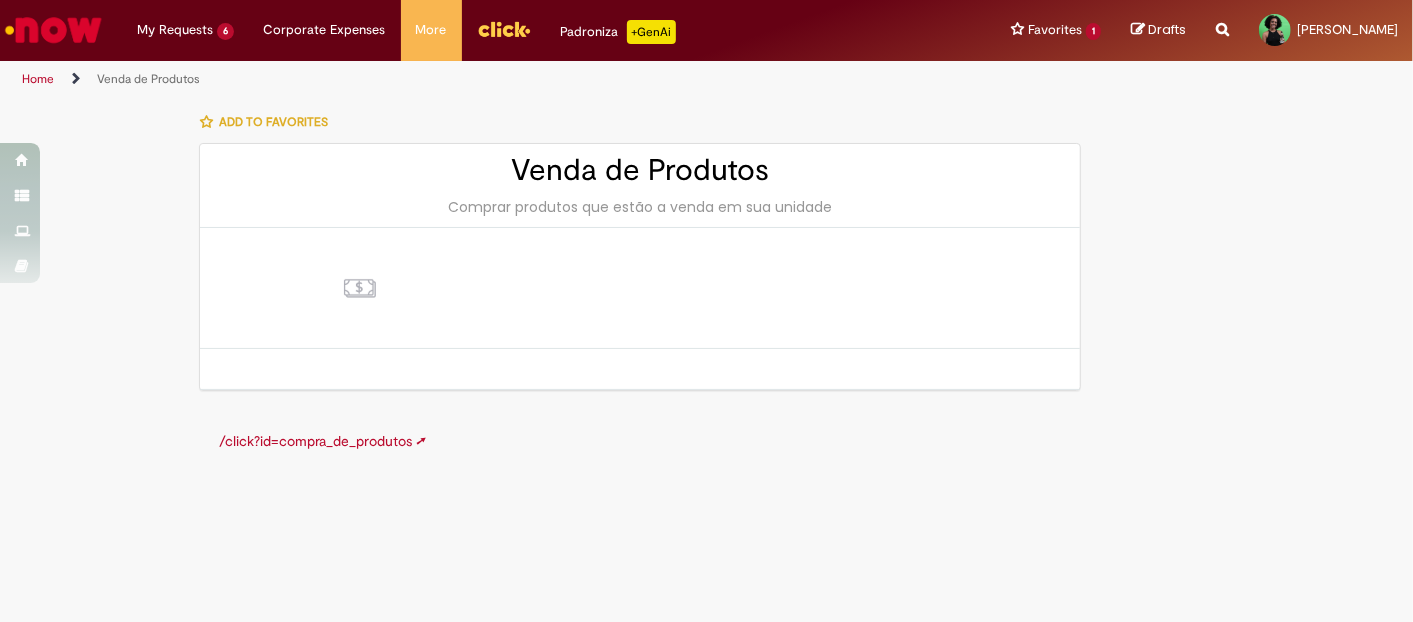 click on "Home" at bounding box center (38, 79) 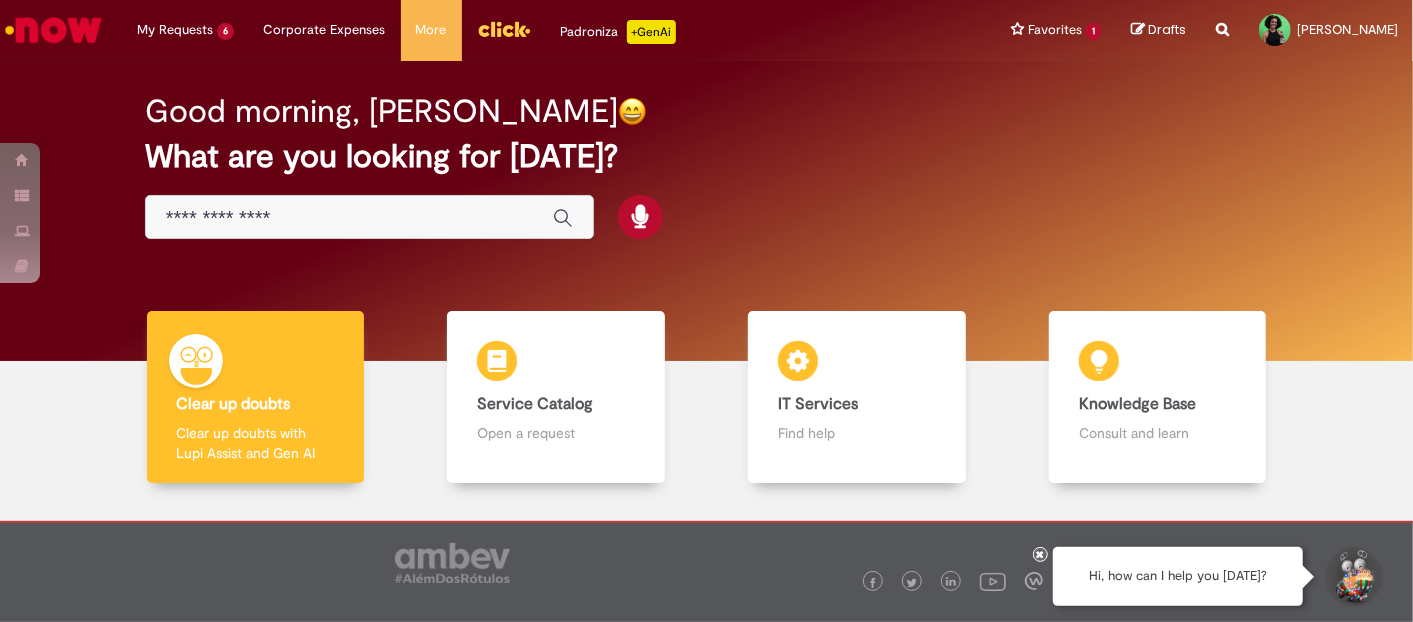 click at bounding box center [349, 218] 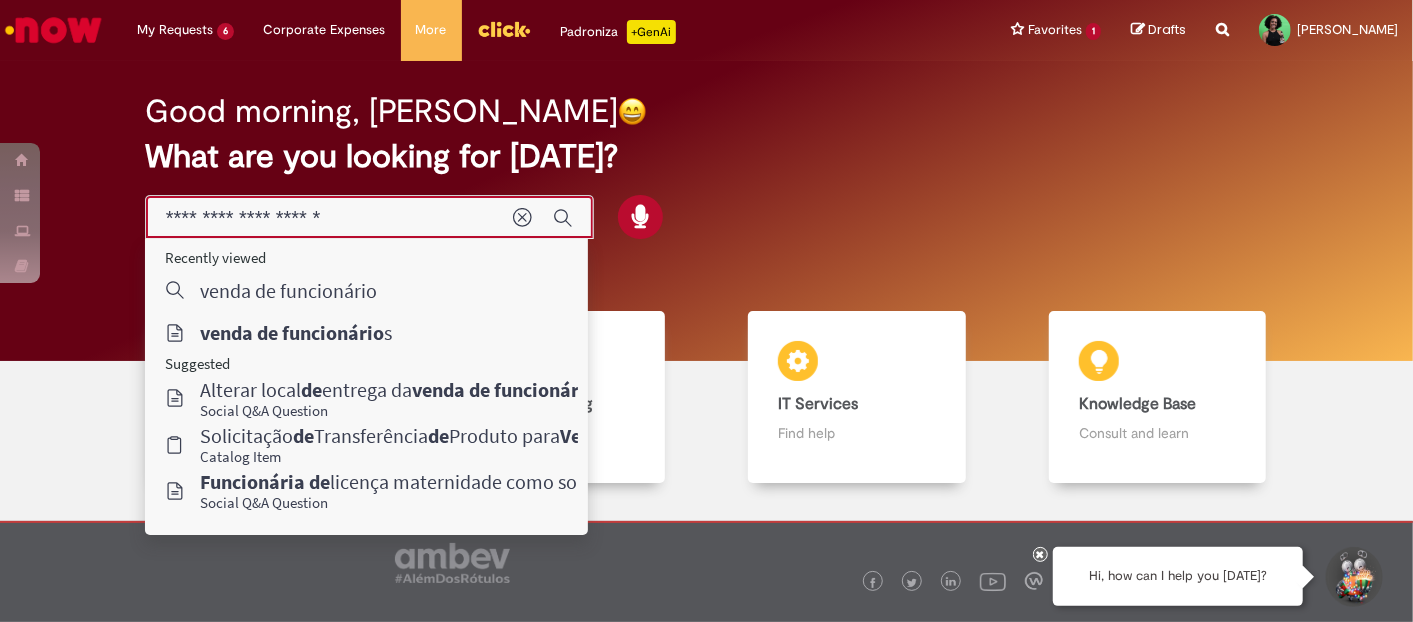 type on "**********" 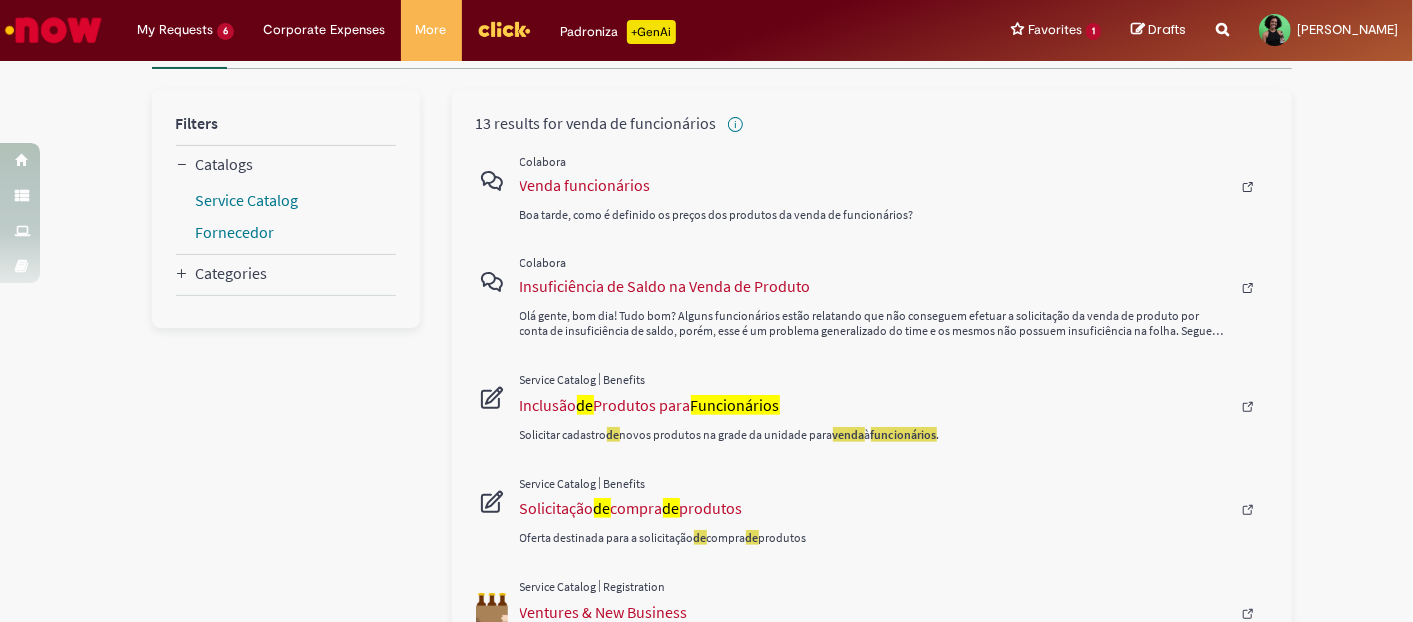 scroll, scrollTop: 333, scrollLeft: 0, axis: vertical 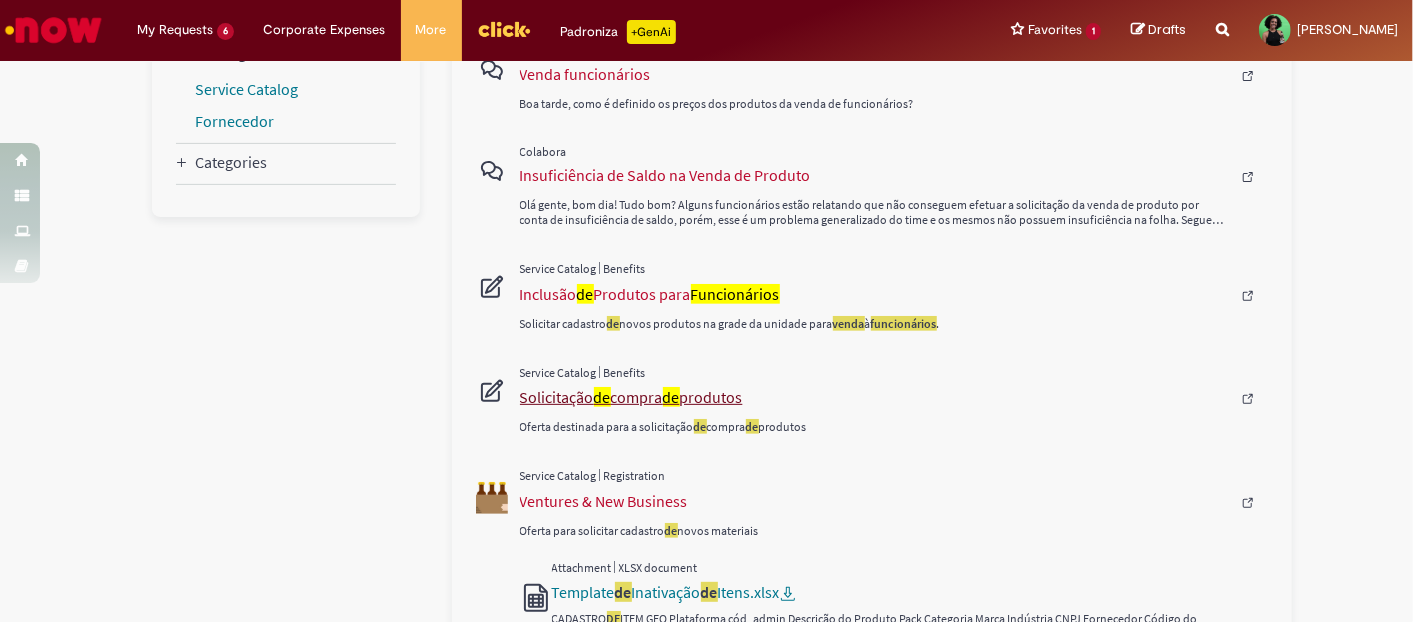 click on "Solicitação  de  compra  de  produtos" at bounding box center [875, 397] 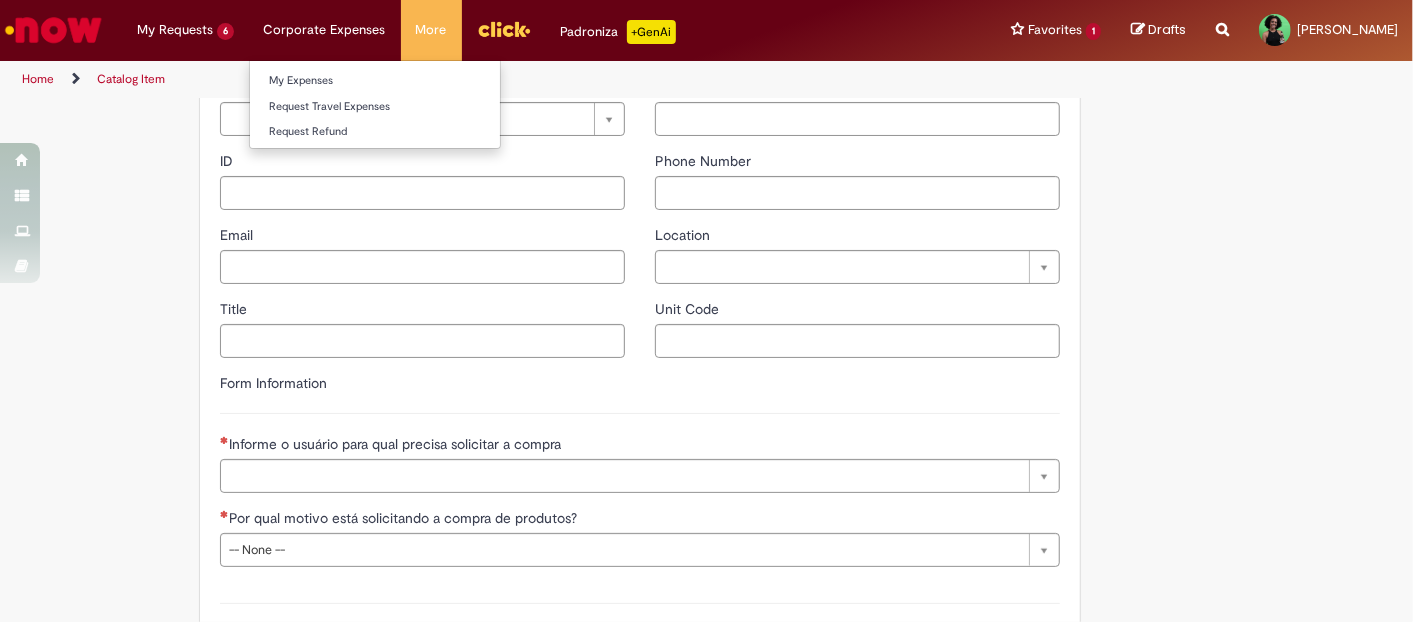 type on "********" 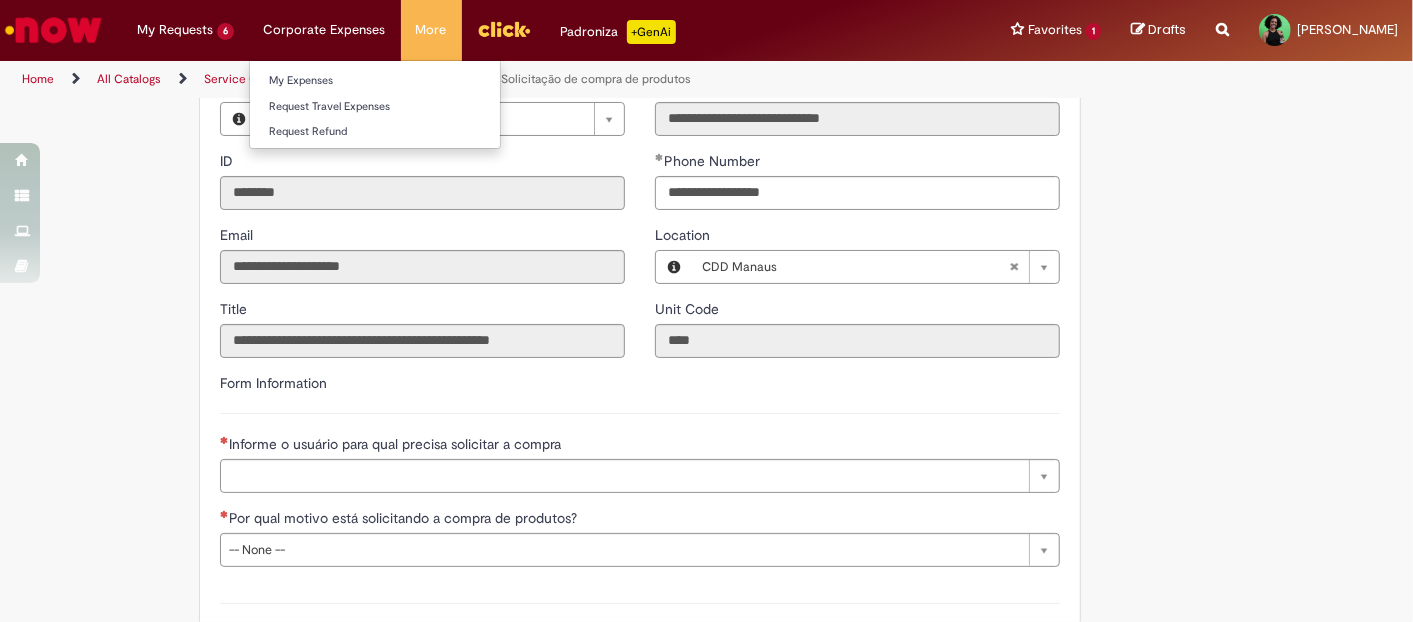 type on "**********" 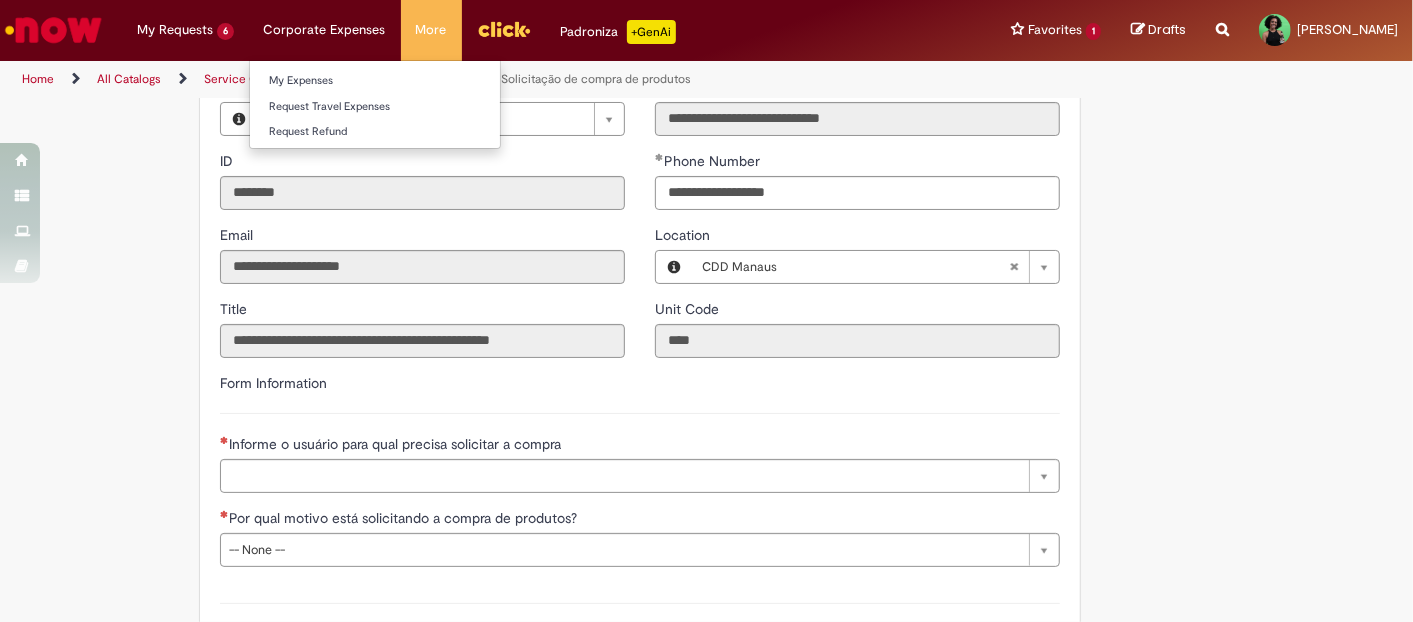 type on "**********" 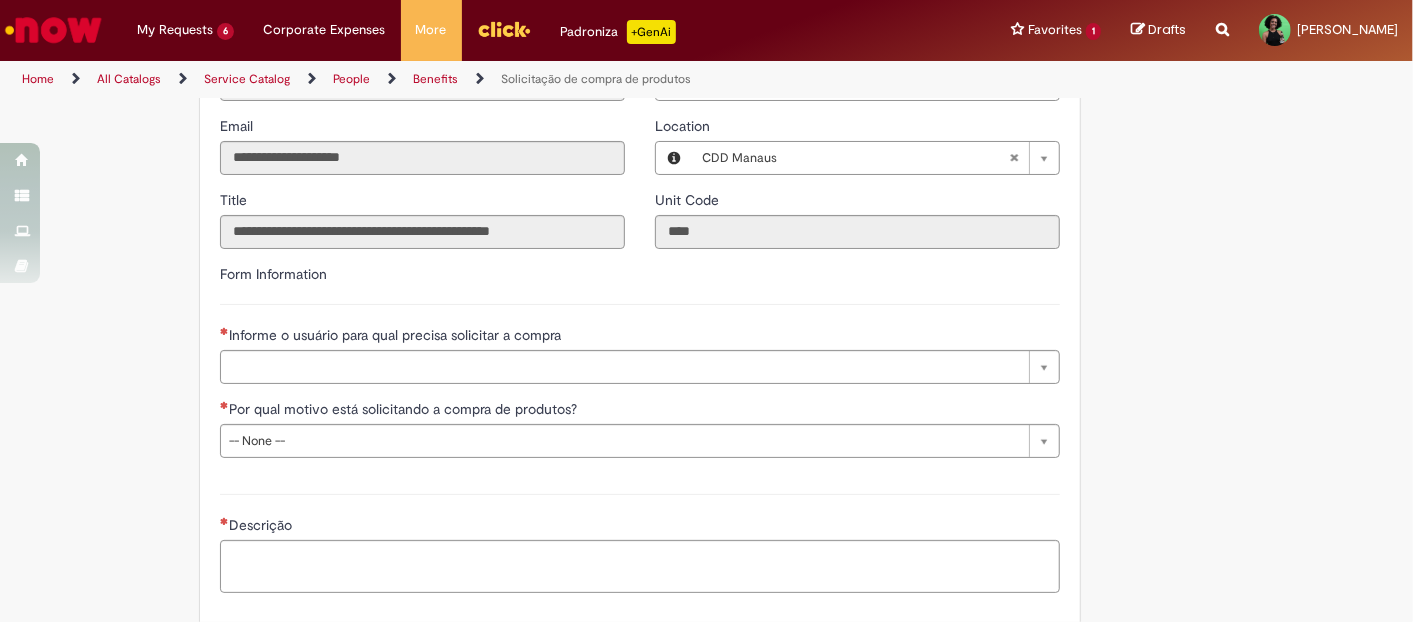 scroll, scrollTop: 444, scrollLeft: 0, axis: vertical 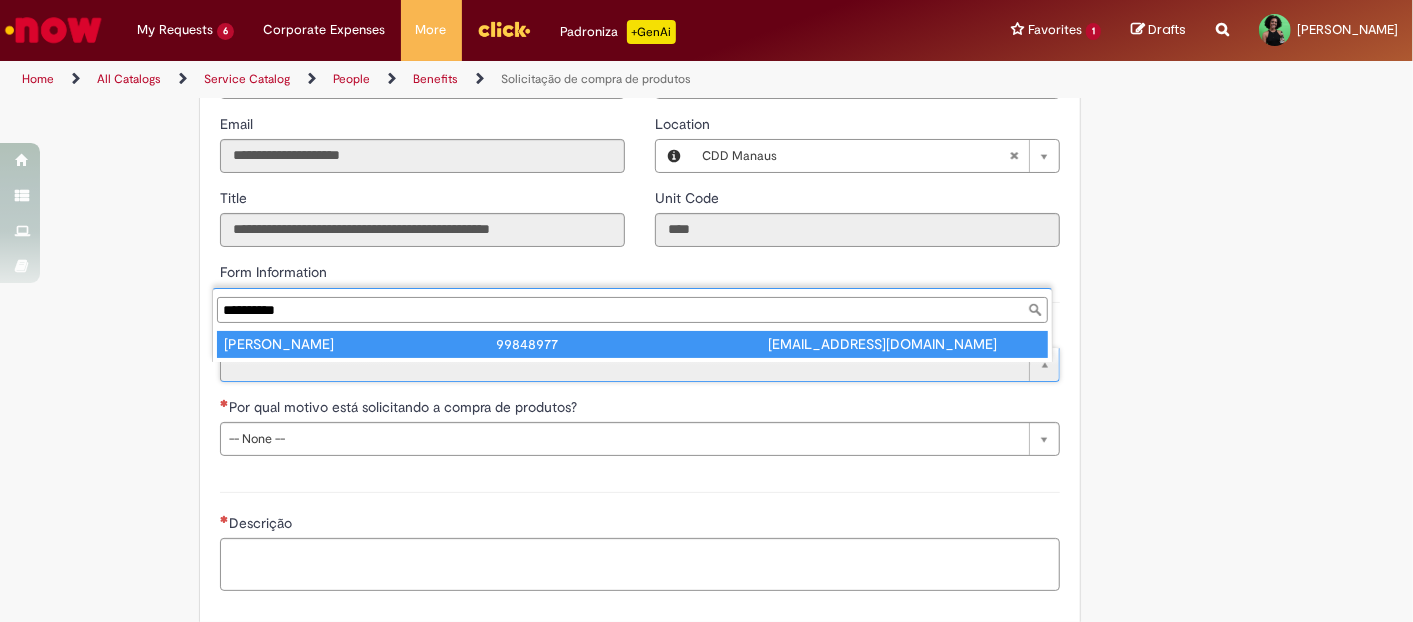 type on "**********" 